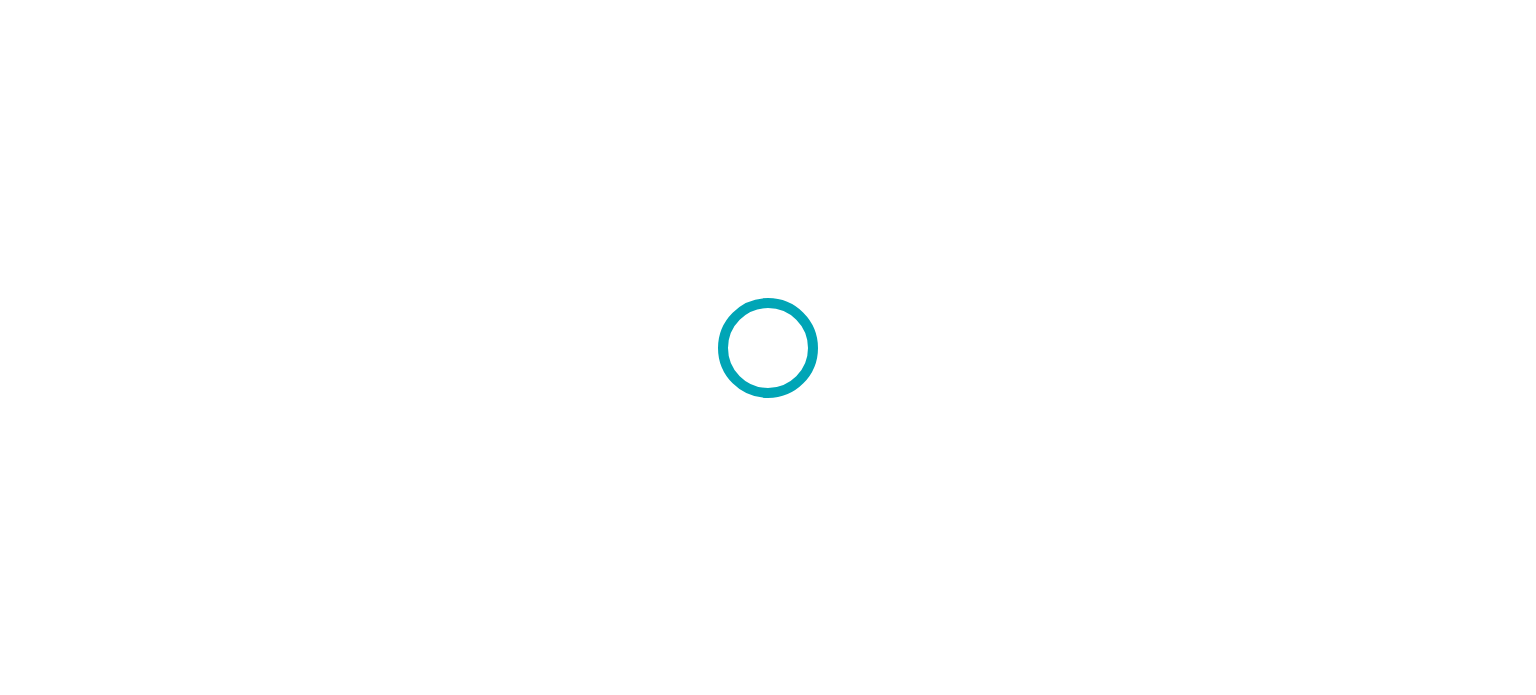 scroll, scrollTop: 0, scrollLeft: 0, axis: both 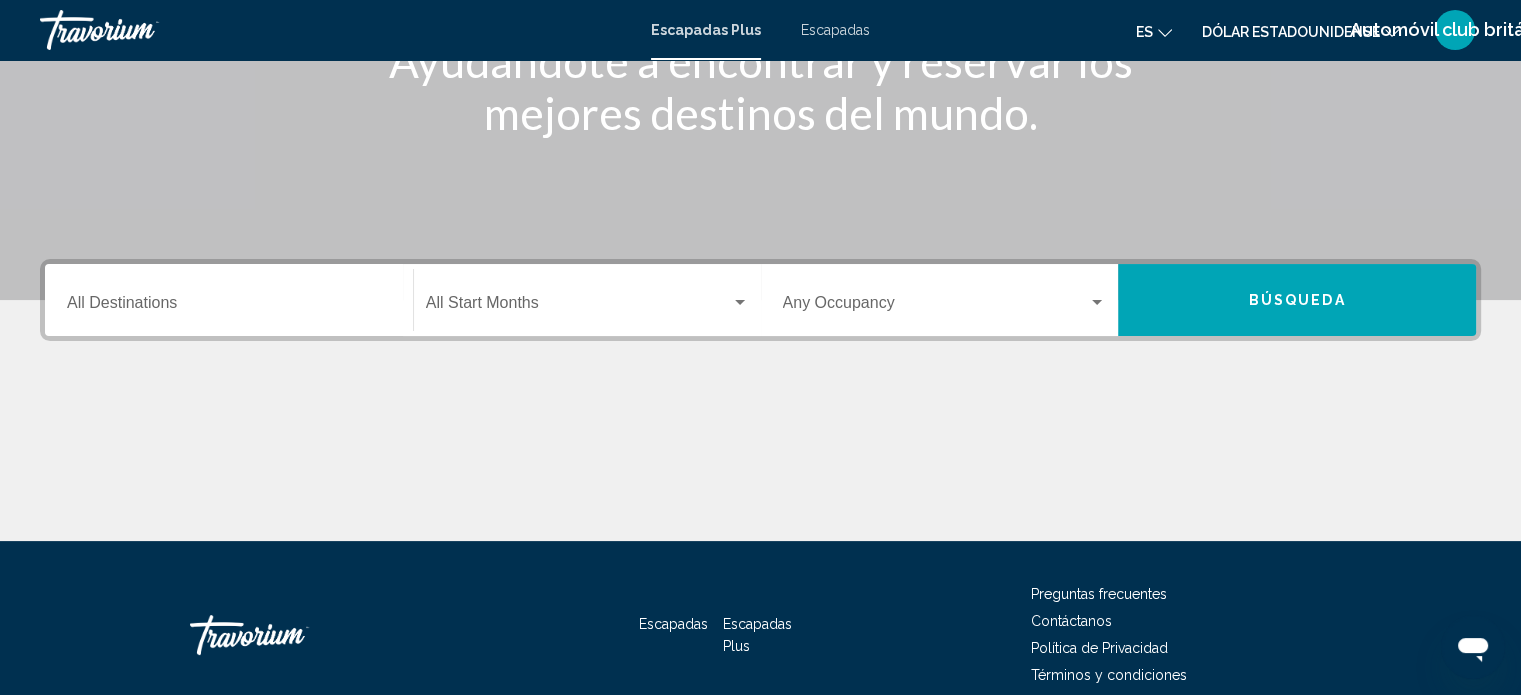 click on "Destination All Destinations" at bounding box center (229, 300) 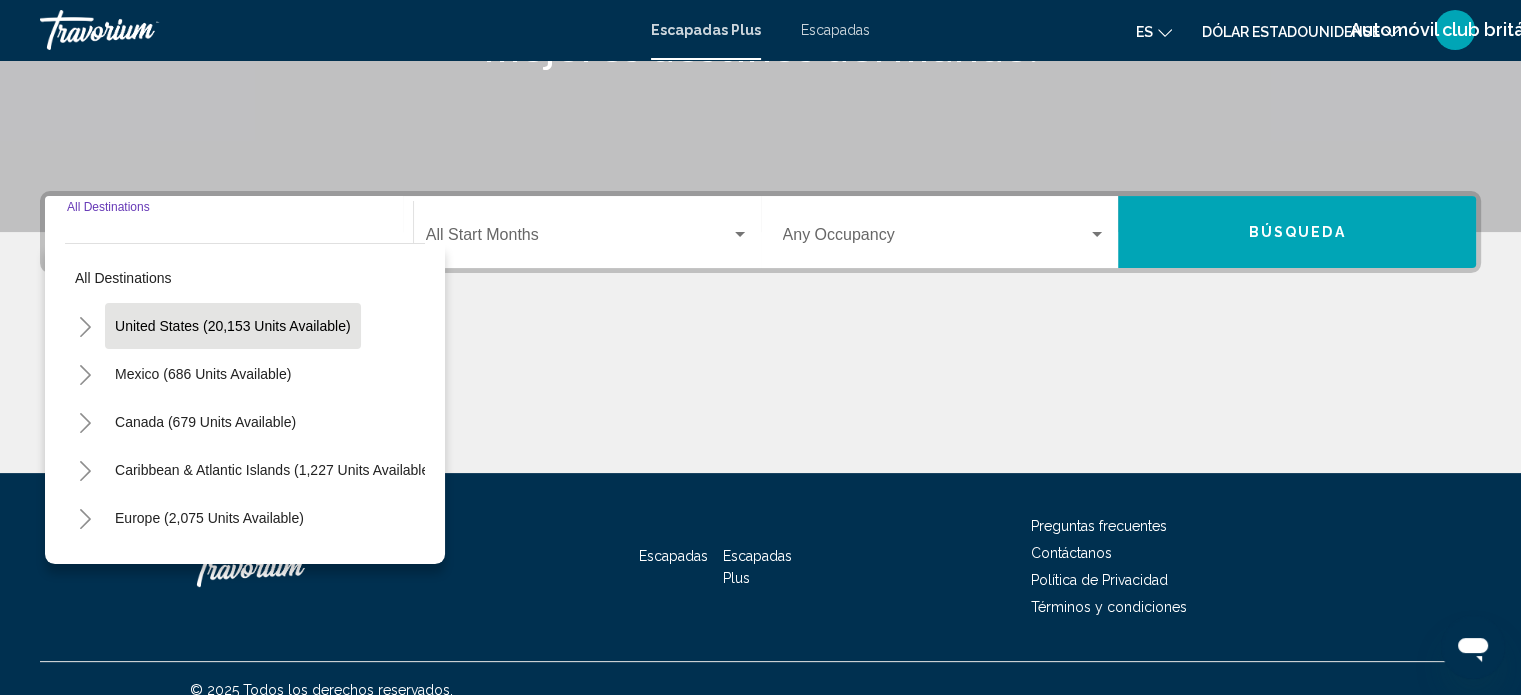 scroll, scrollTop: 390, scrollLeft: 0, axis: vertical 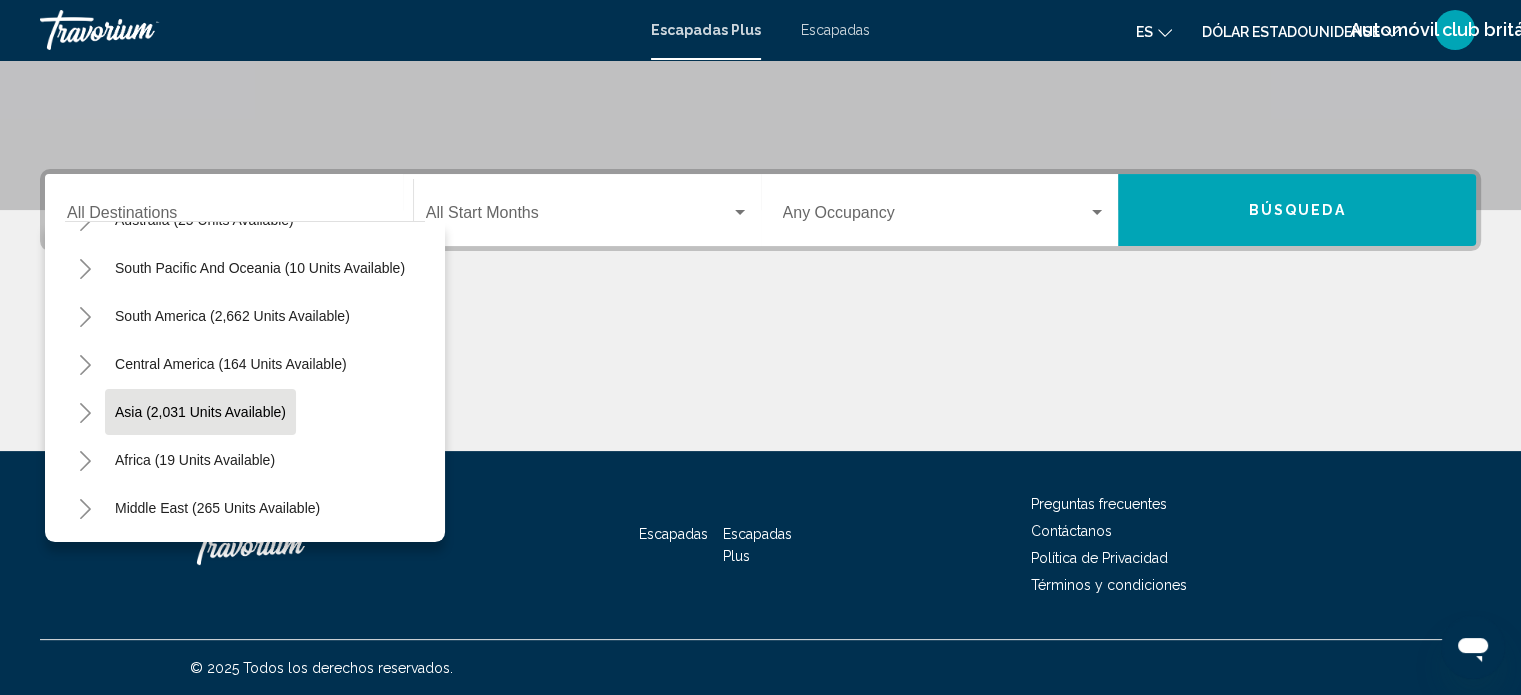 click on "Asia (2,031 units available)" at bounding box center (195, 460) 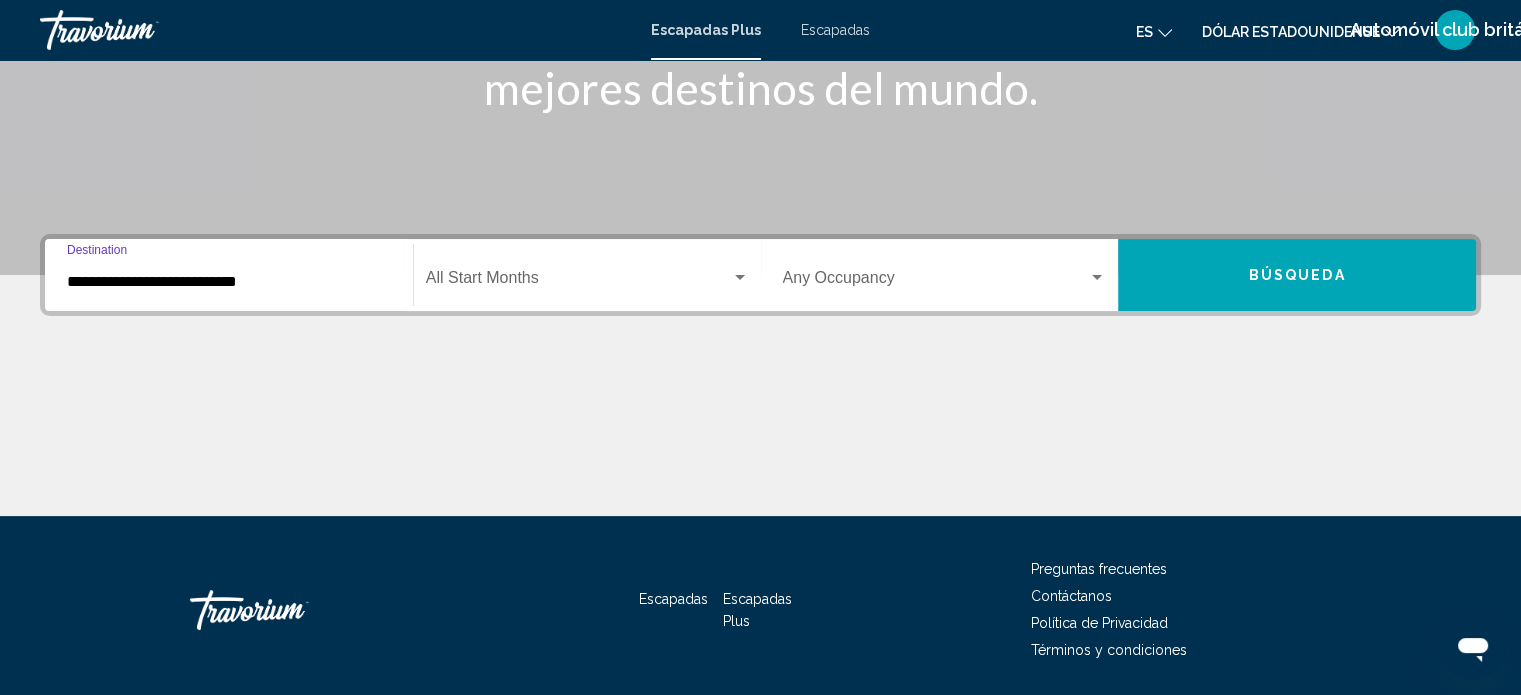 scroll, scrollTop: 290, scrollLeft: 0, axis: vertical 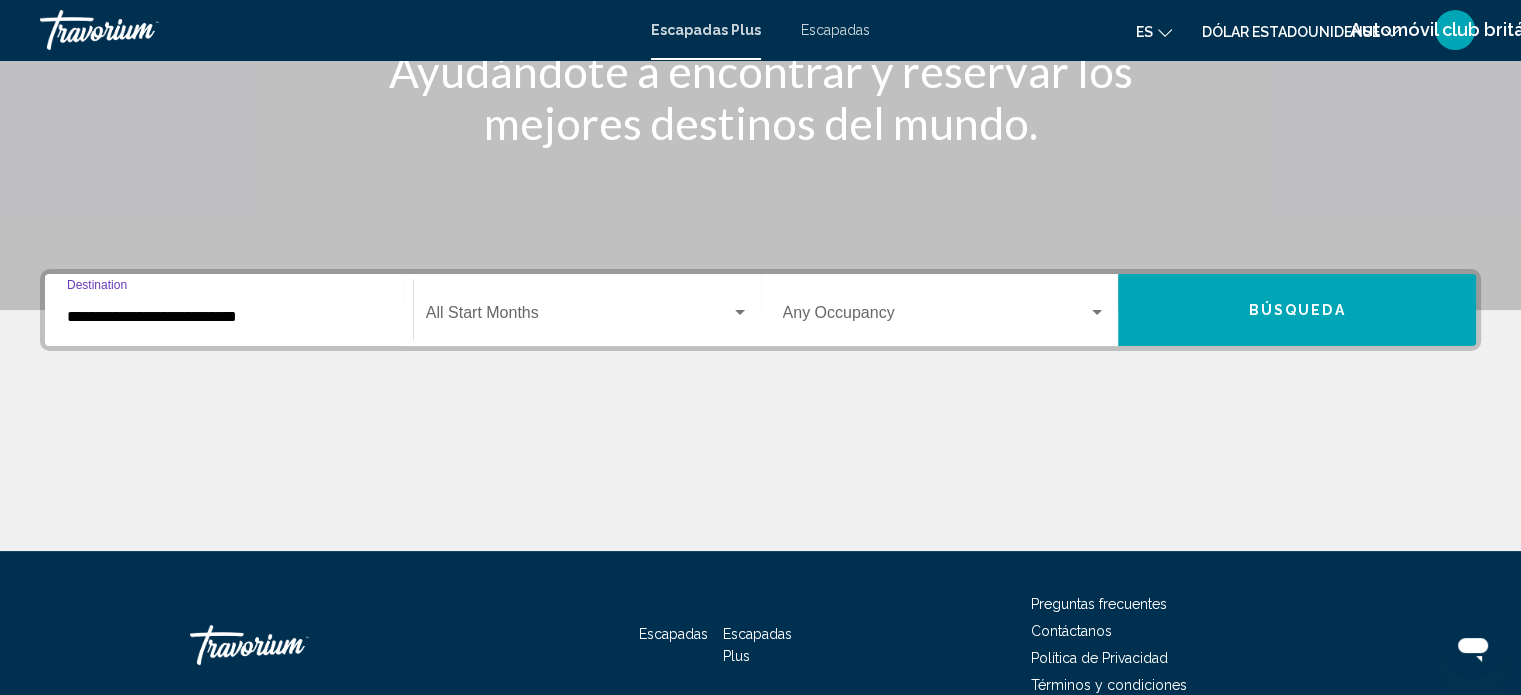 click at bounding box center [740, 313] 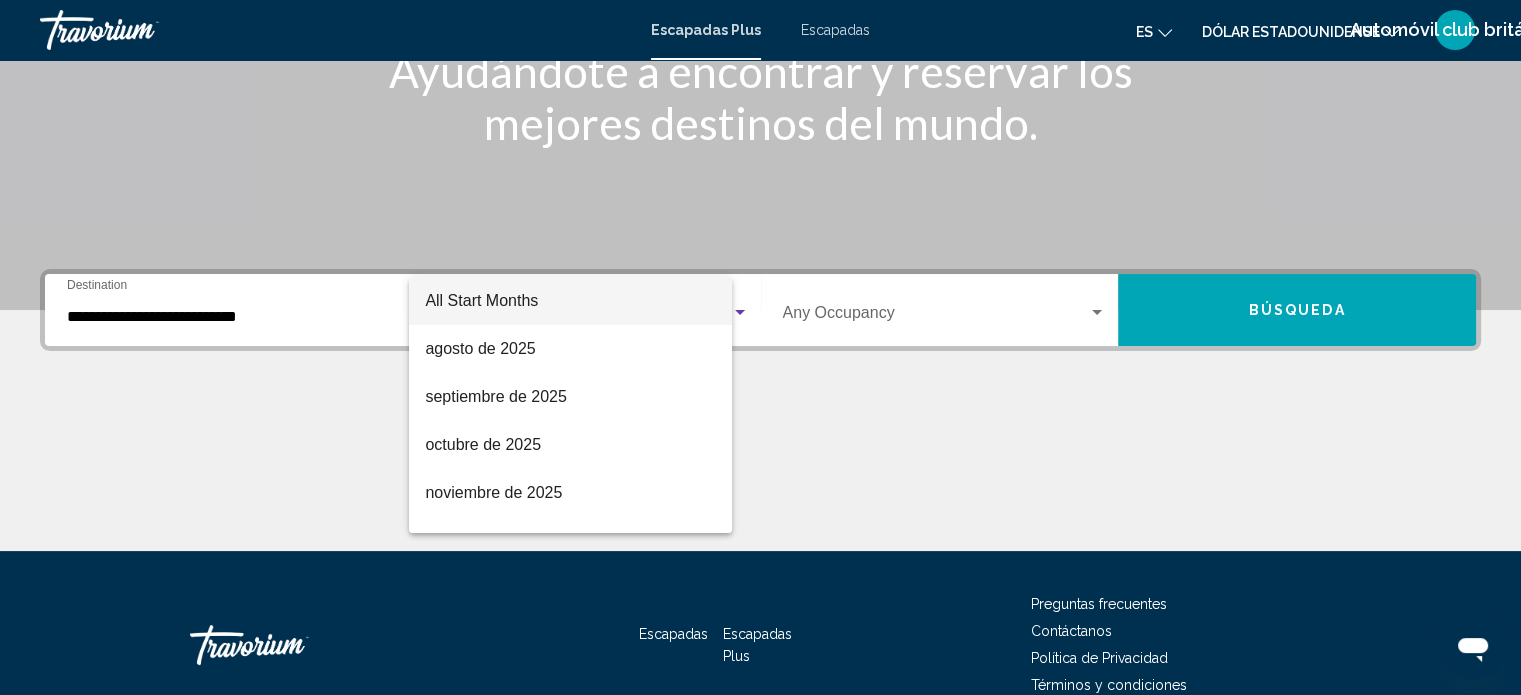 scroll, scrollTop: 390, scrollLeft: 0, axis: vertical 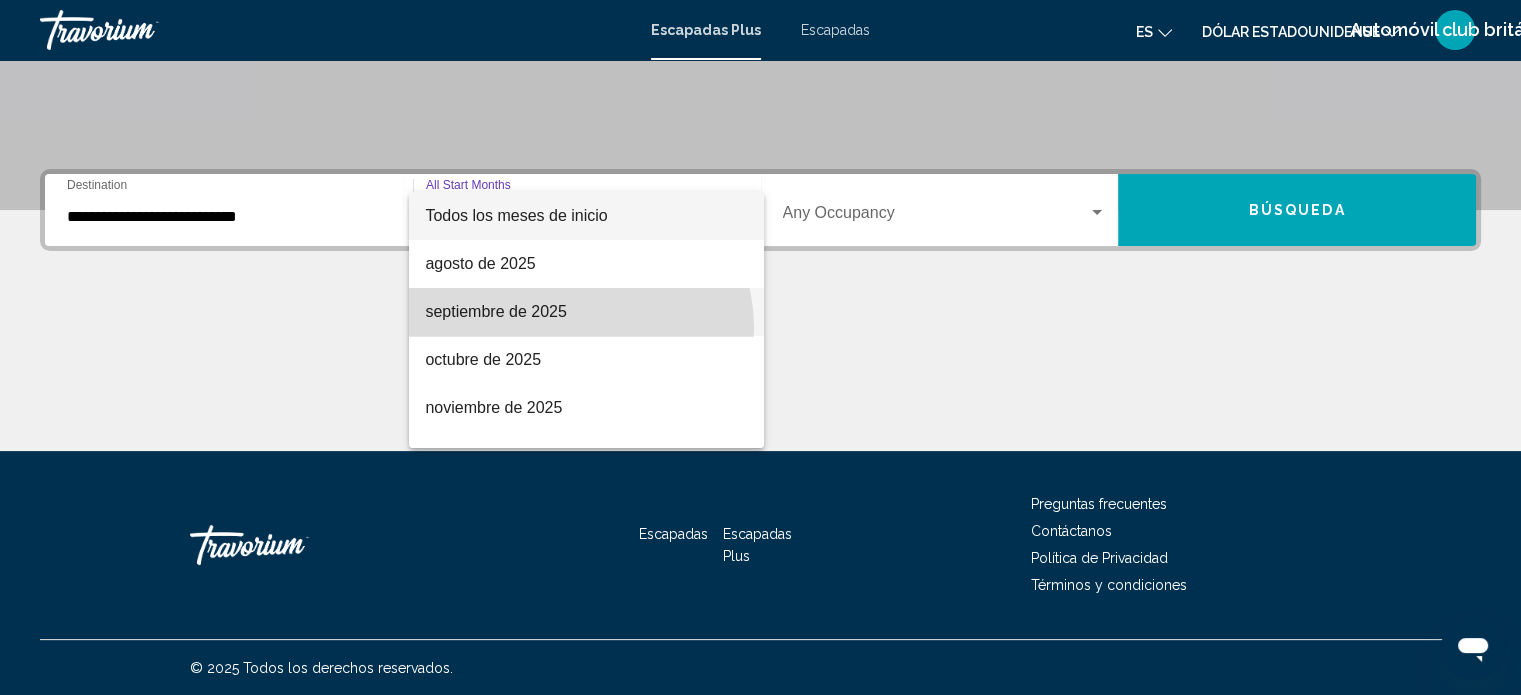 click on "septiembre de 2025" at bounding box center (586, 312) 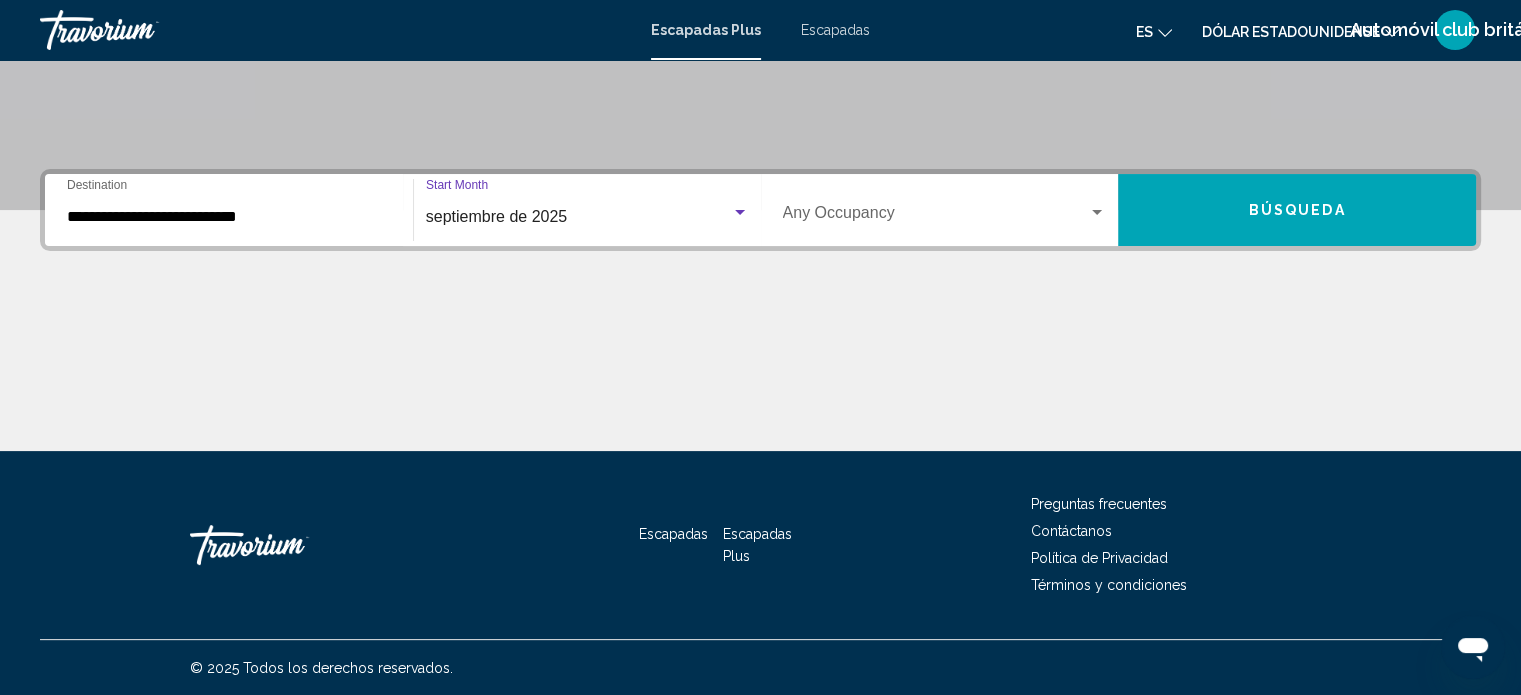 click on "Occupancy Any Occupancy" at bounding box center (945, 210) 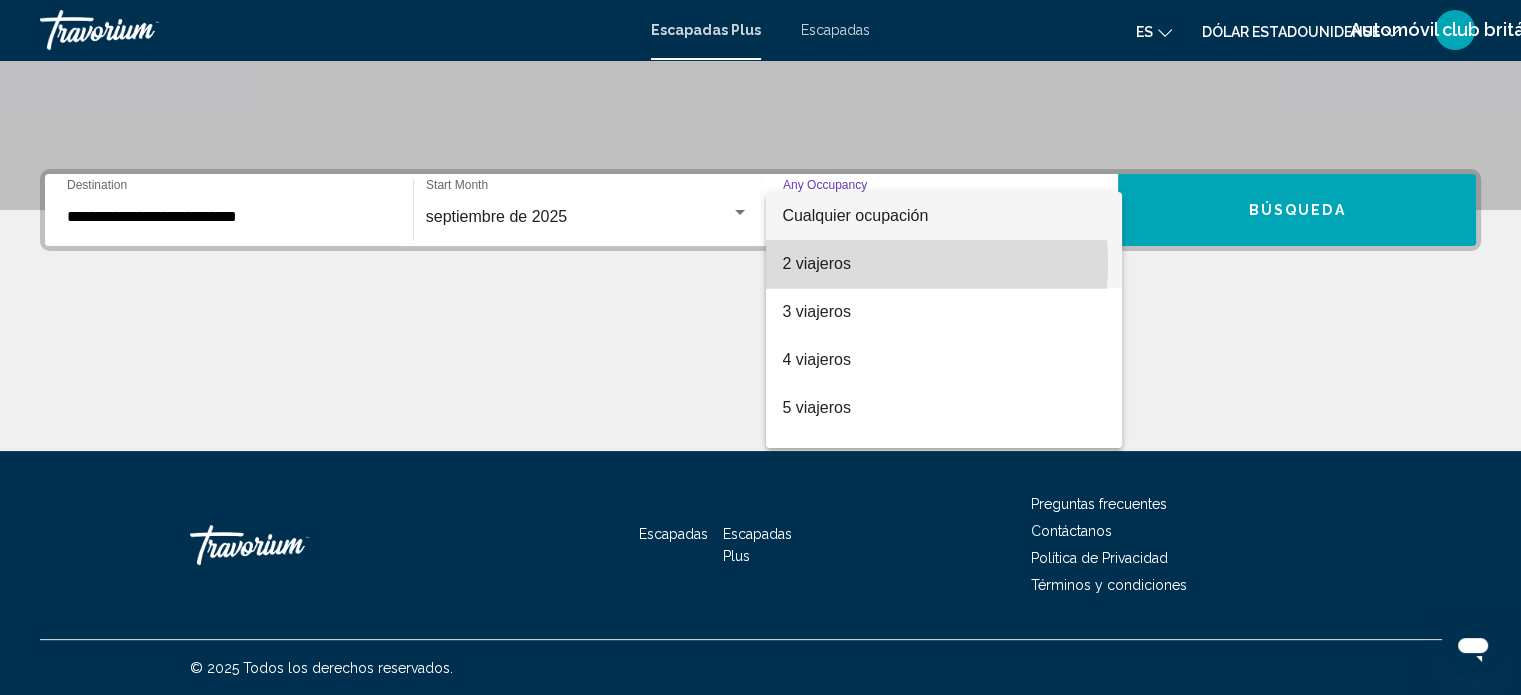 click on "2 viajeros" at bounding box center (816, 263) 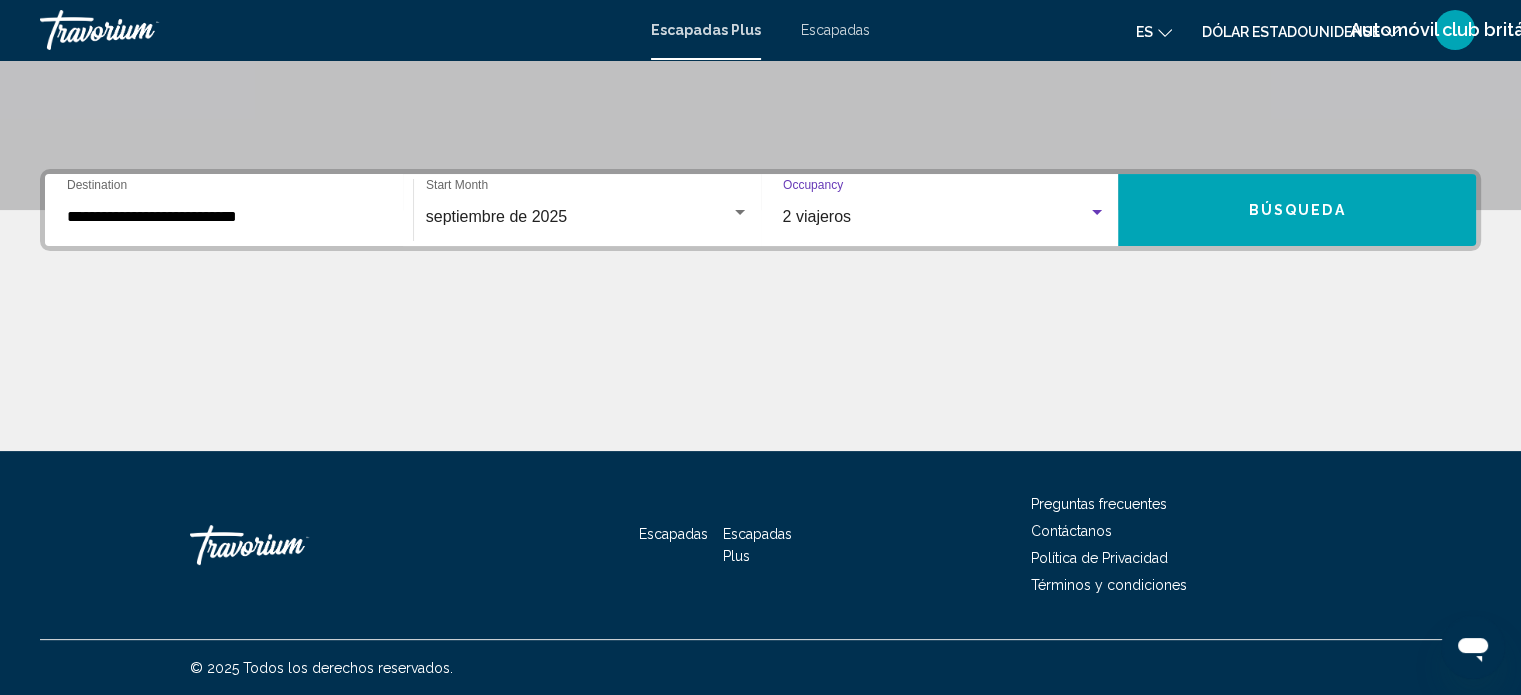 click on "Búsqueda" at bounding box center (1297, 211) 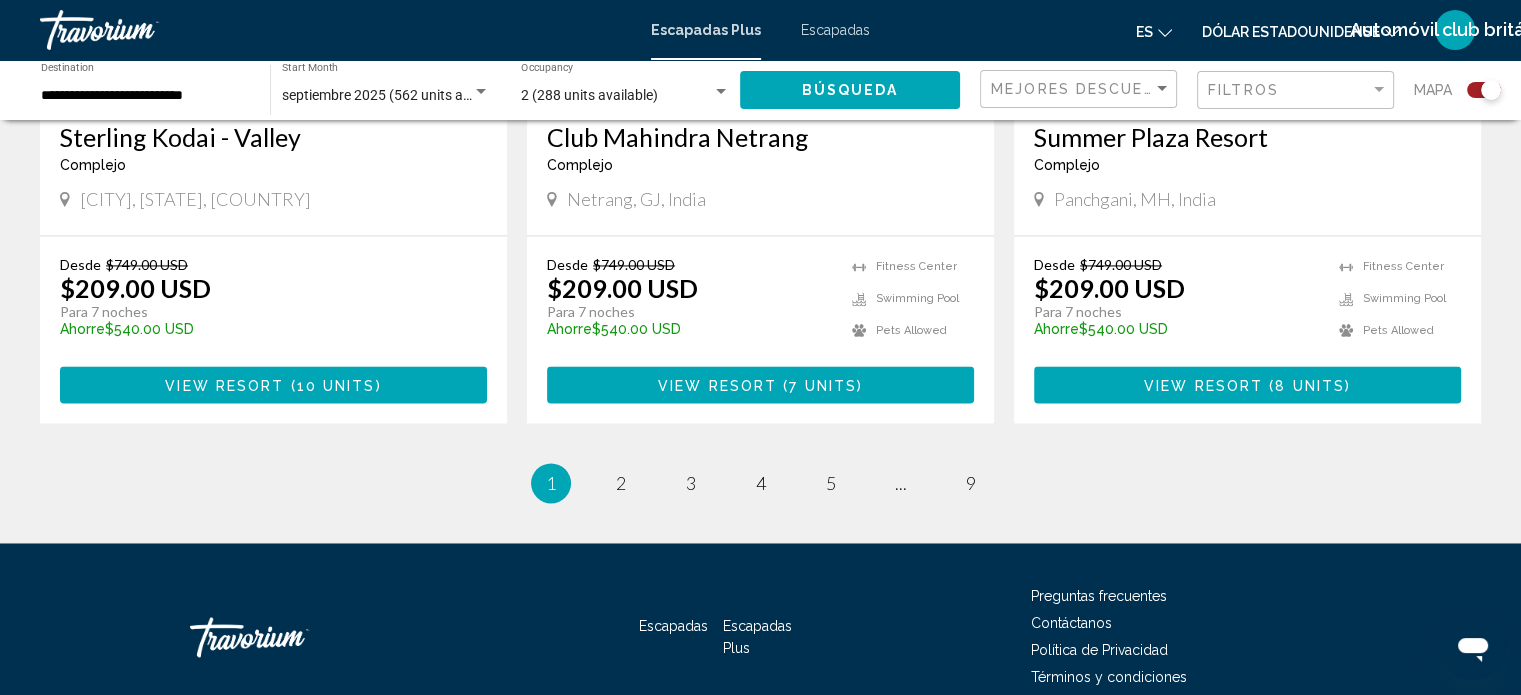 scroll, scrollTop: 3181, scrollLeft: 0, axis: vertical 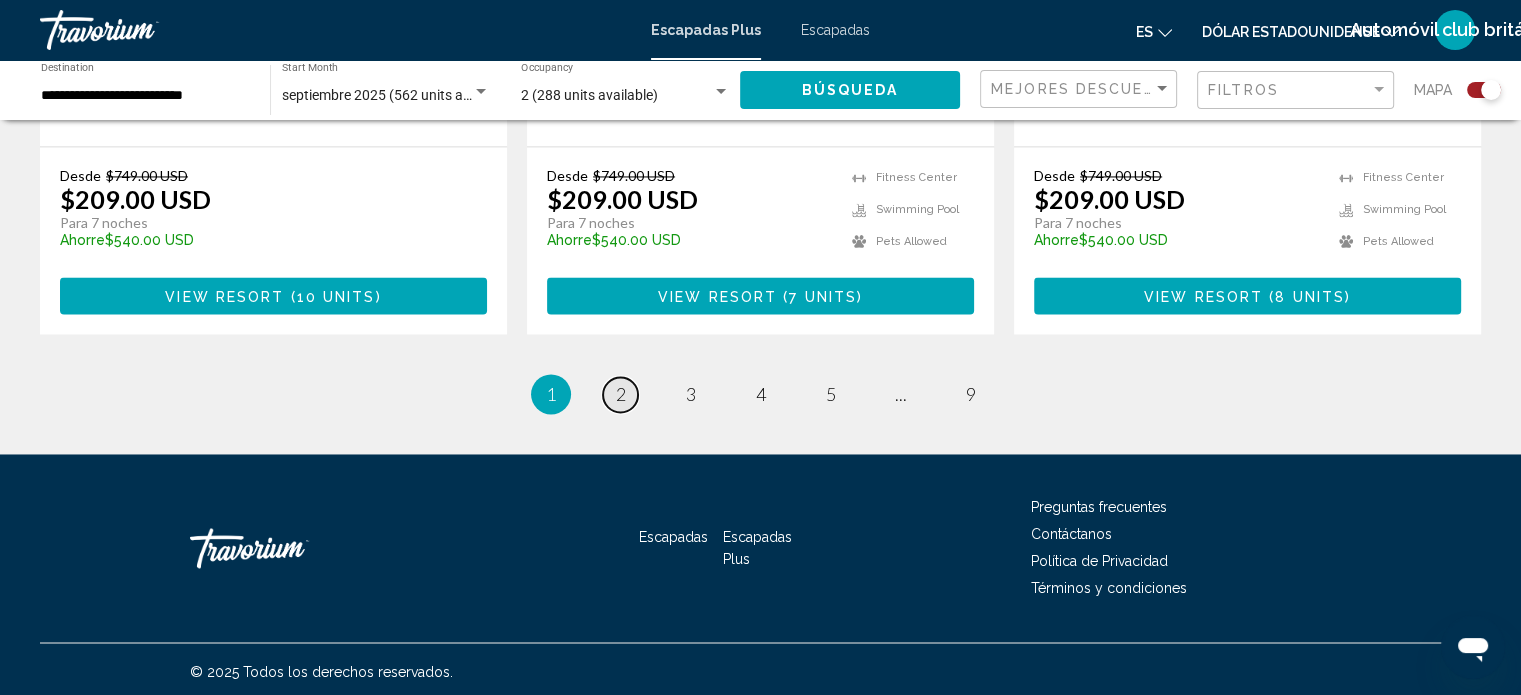 click on "2" at bounding box center (621, 394) 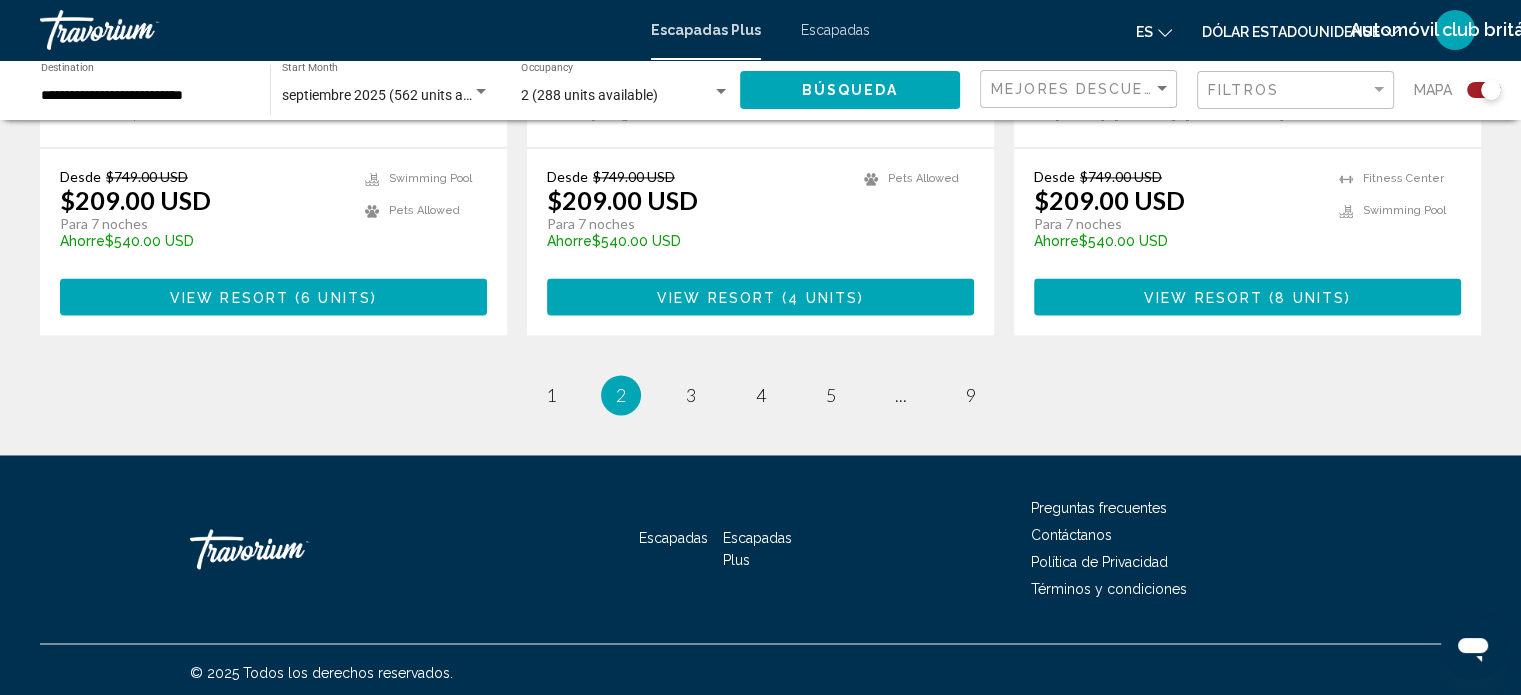 scroll, scrollTop: 3181, scrollLeft: 0, axis: vertical 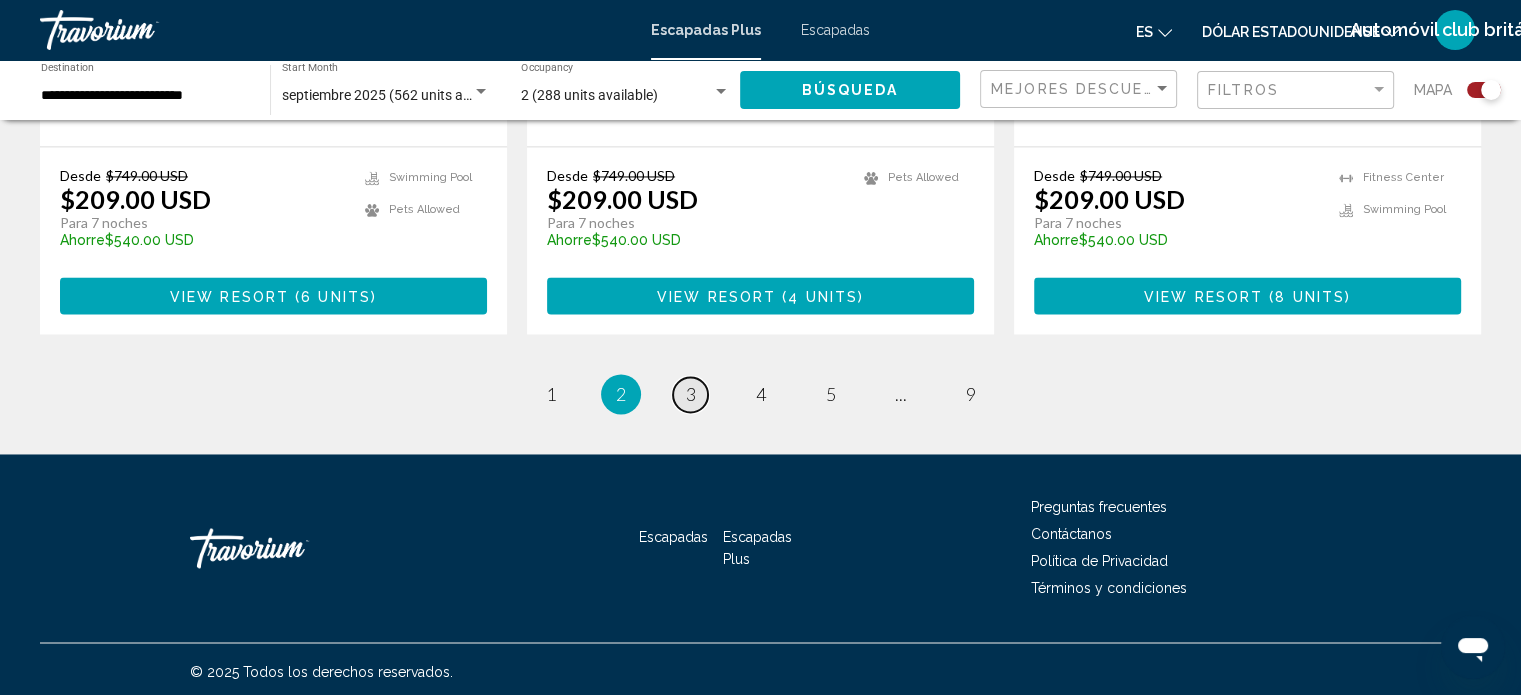 click on "3" at bounding box center [691, 394] 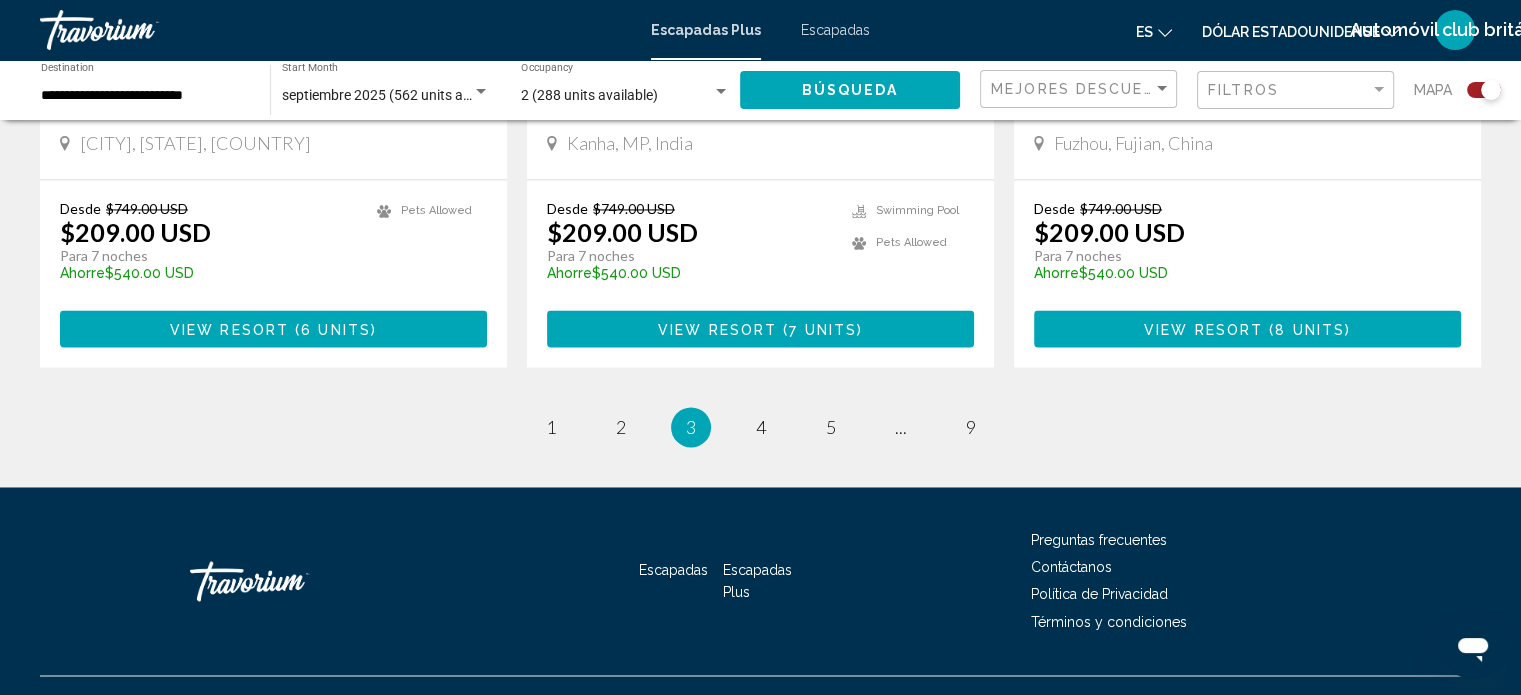 scroll, scrollTop: 3212, scrollLeft: 0, axis: vertical 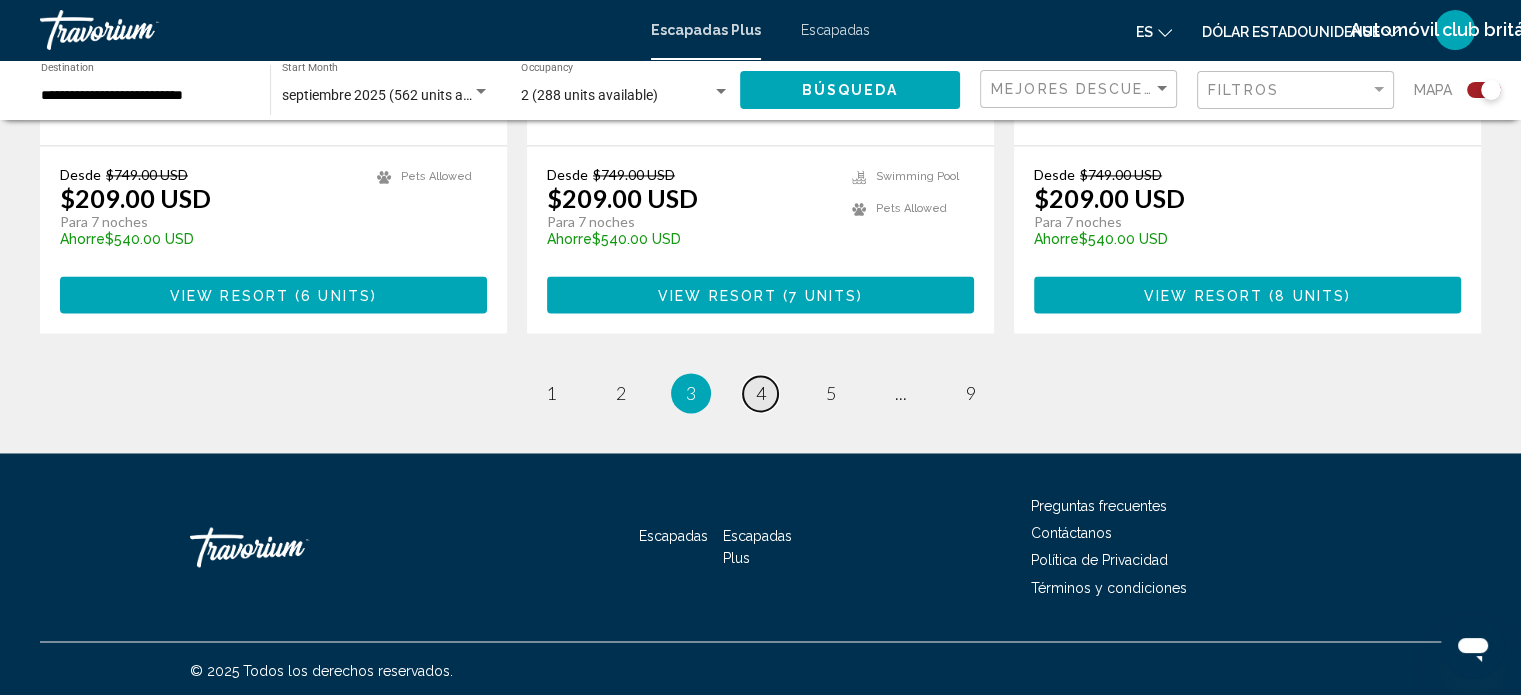 click on "4" at bounding box center (761, 393) 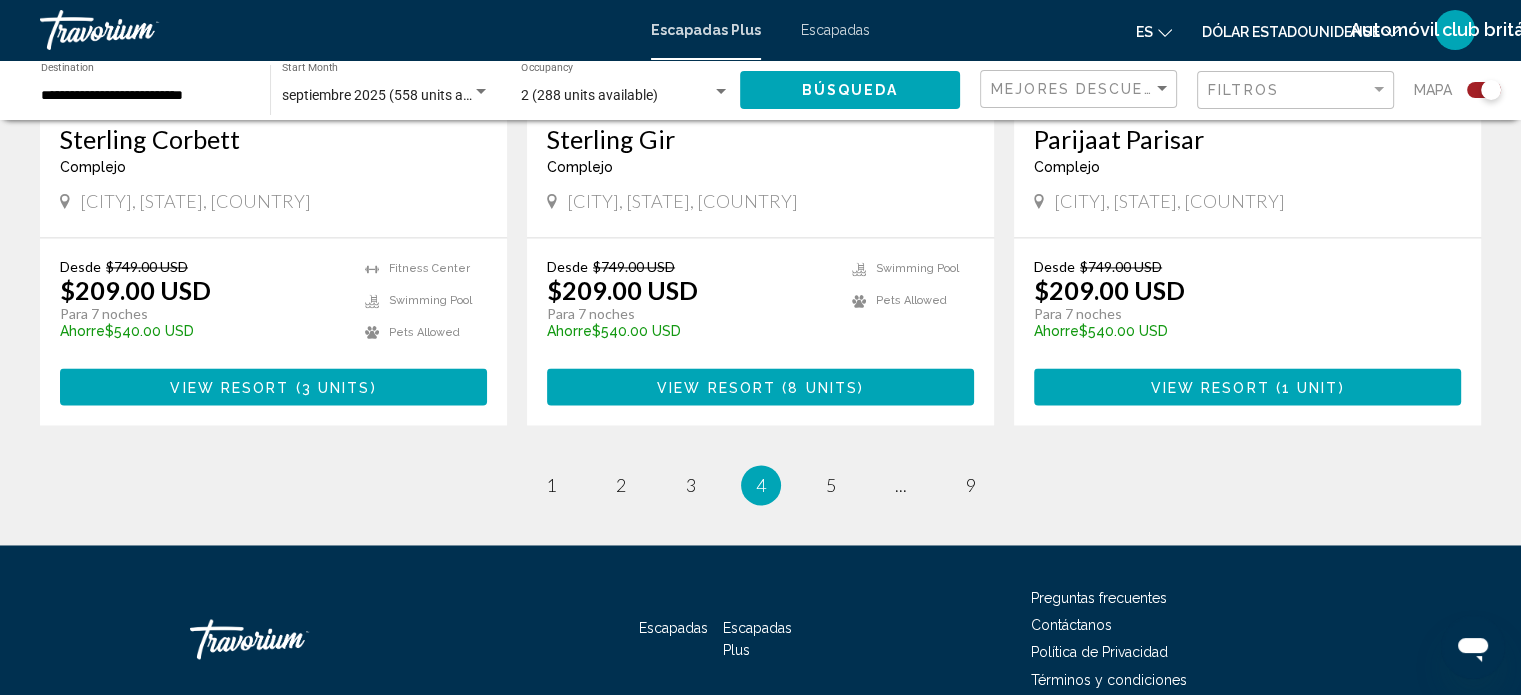 scroll, scrollTop: 3200, scrollLeft: 0, axis: vertical 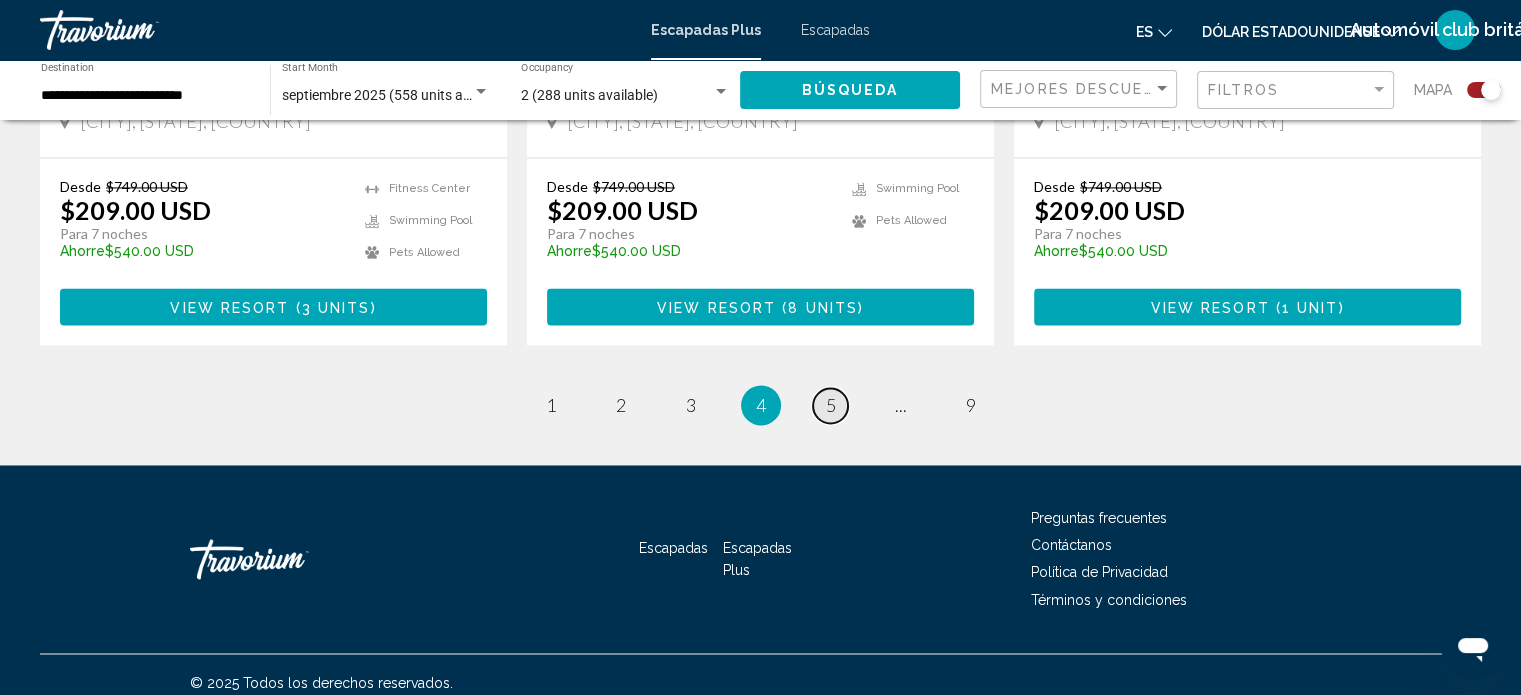 click on "5" at bounding box center [831, 405] 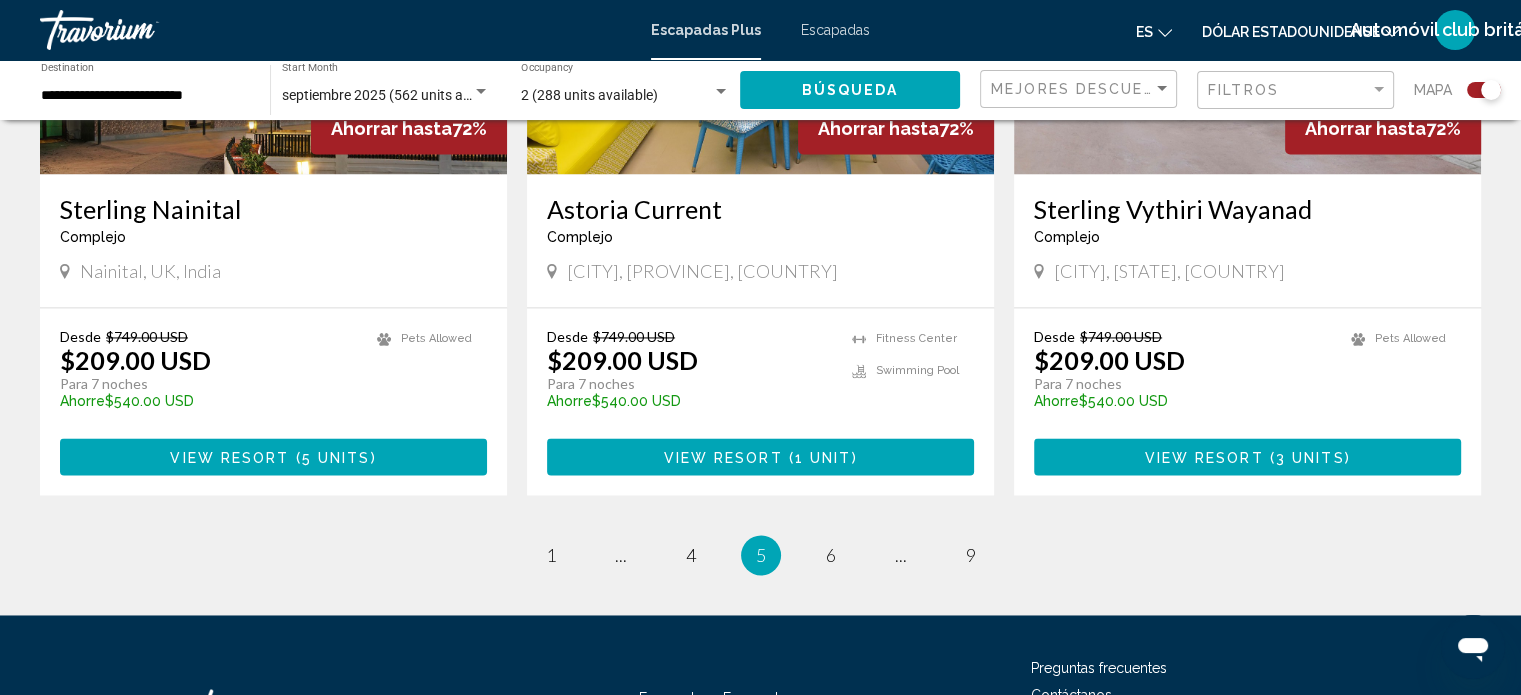 scroll, scrollTop: 3100, scrollLeft: 0, axis: vertical 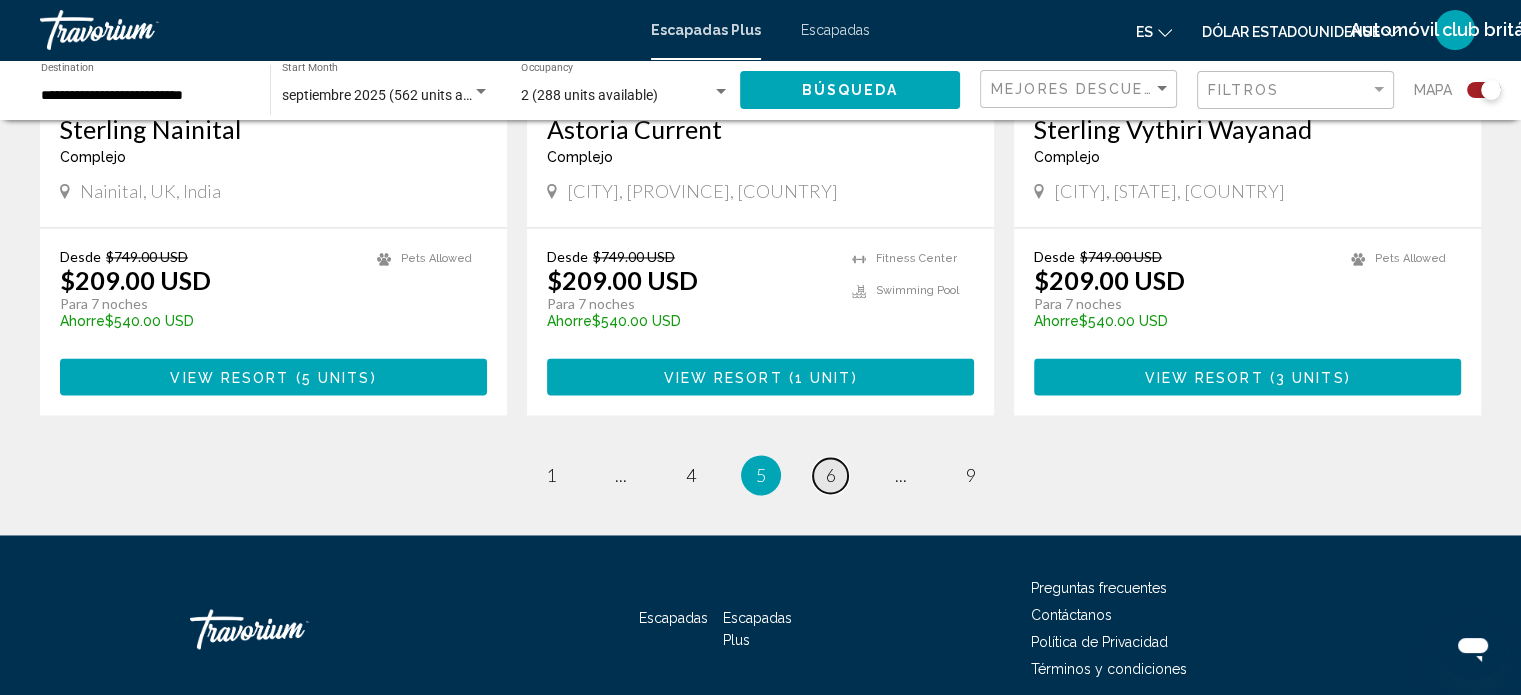 click on "6" at bounding box center [831, 475] 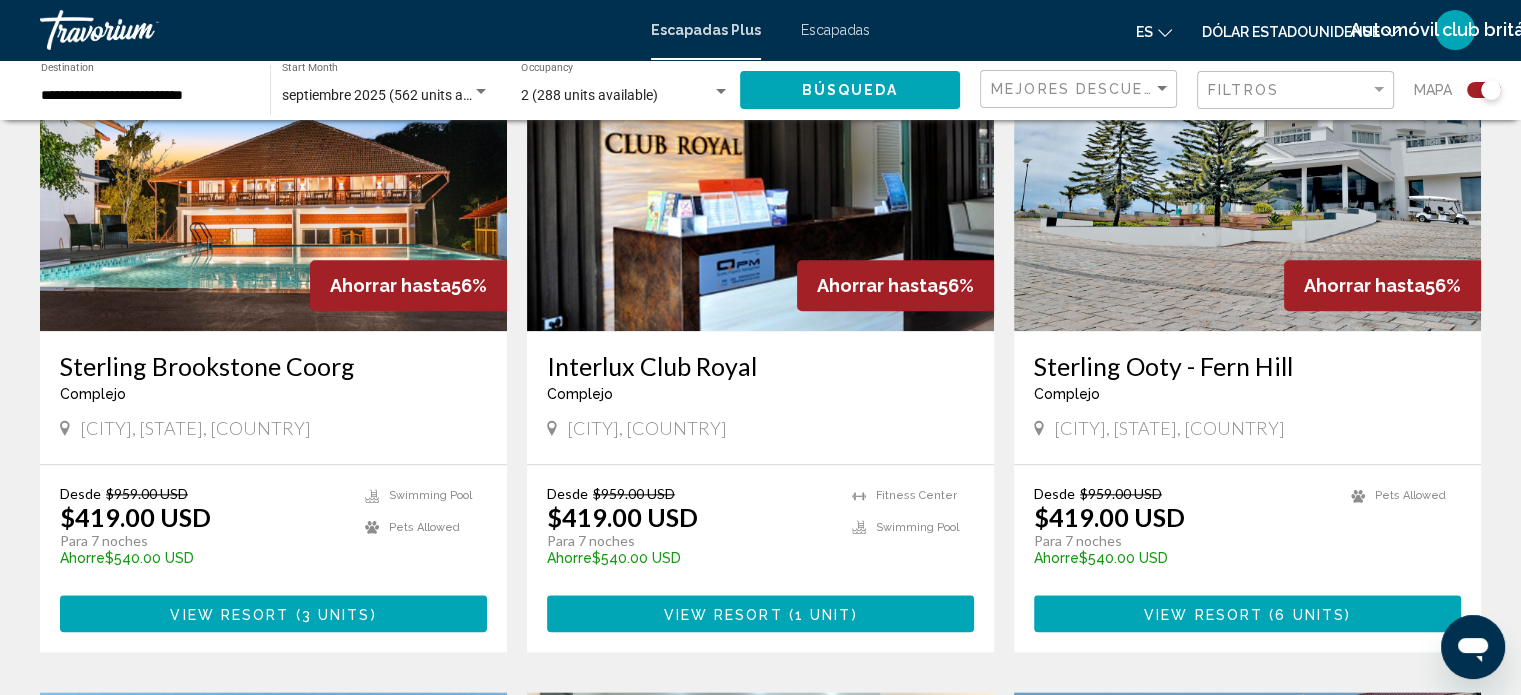 scroll, scrollTop: 2112, scrollLeft: 0, axis: vertical 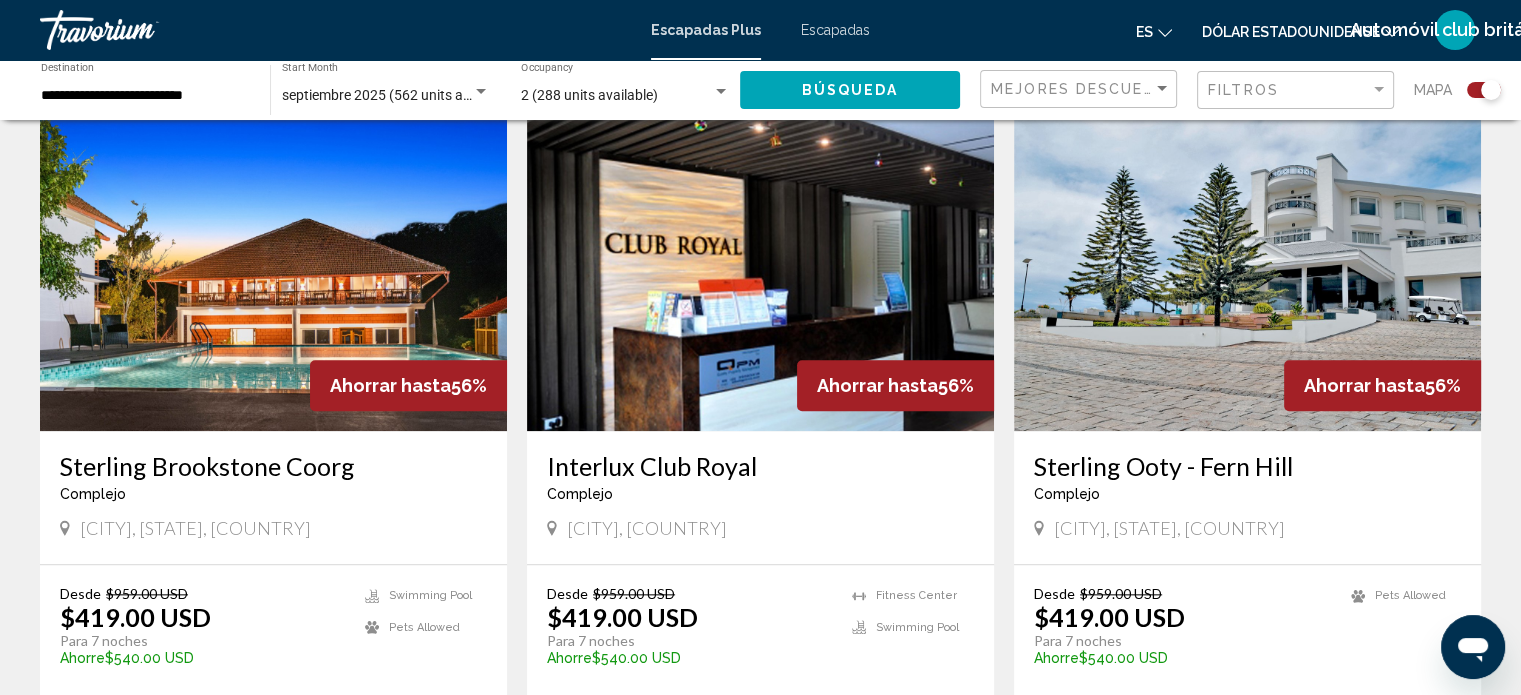 click at bounding box center (760, 271) 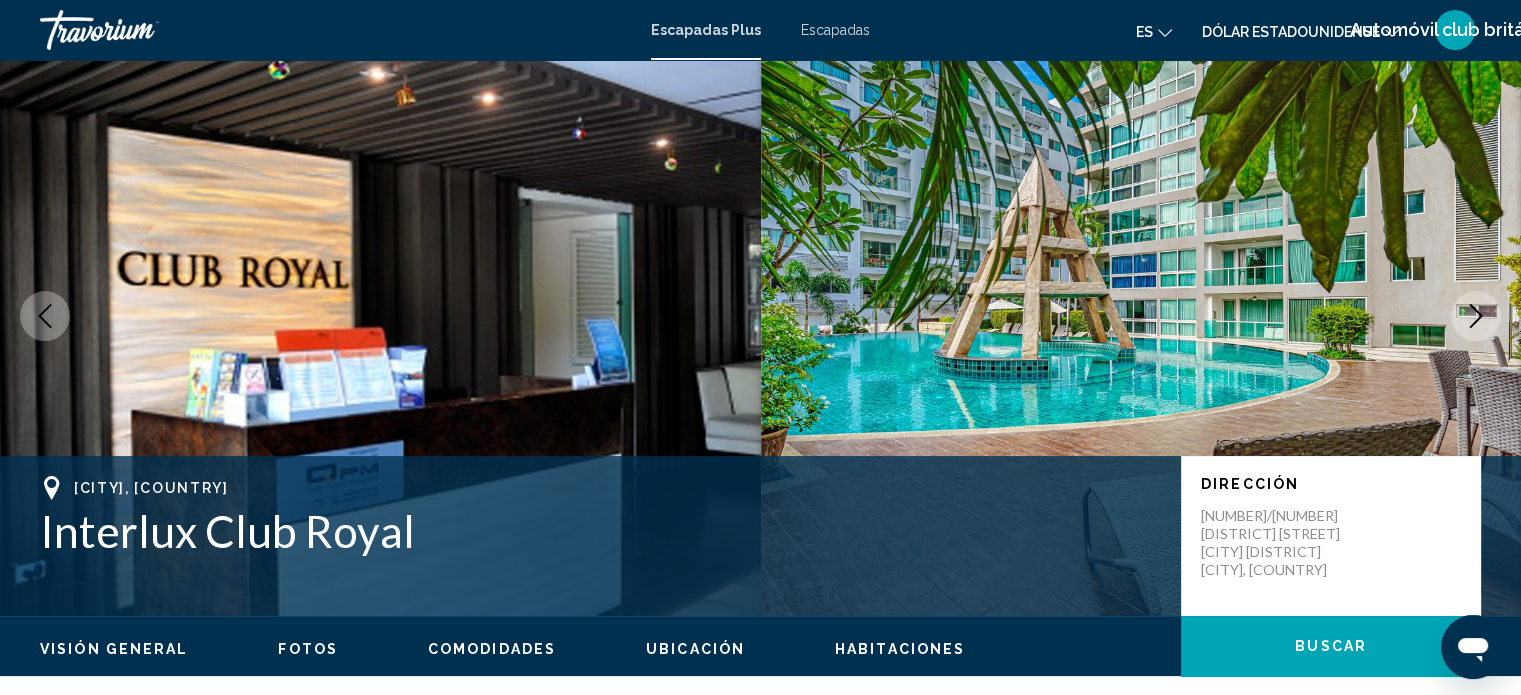 scroll, scrollTop: 0, scrollLeft: 0, axis: both 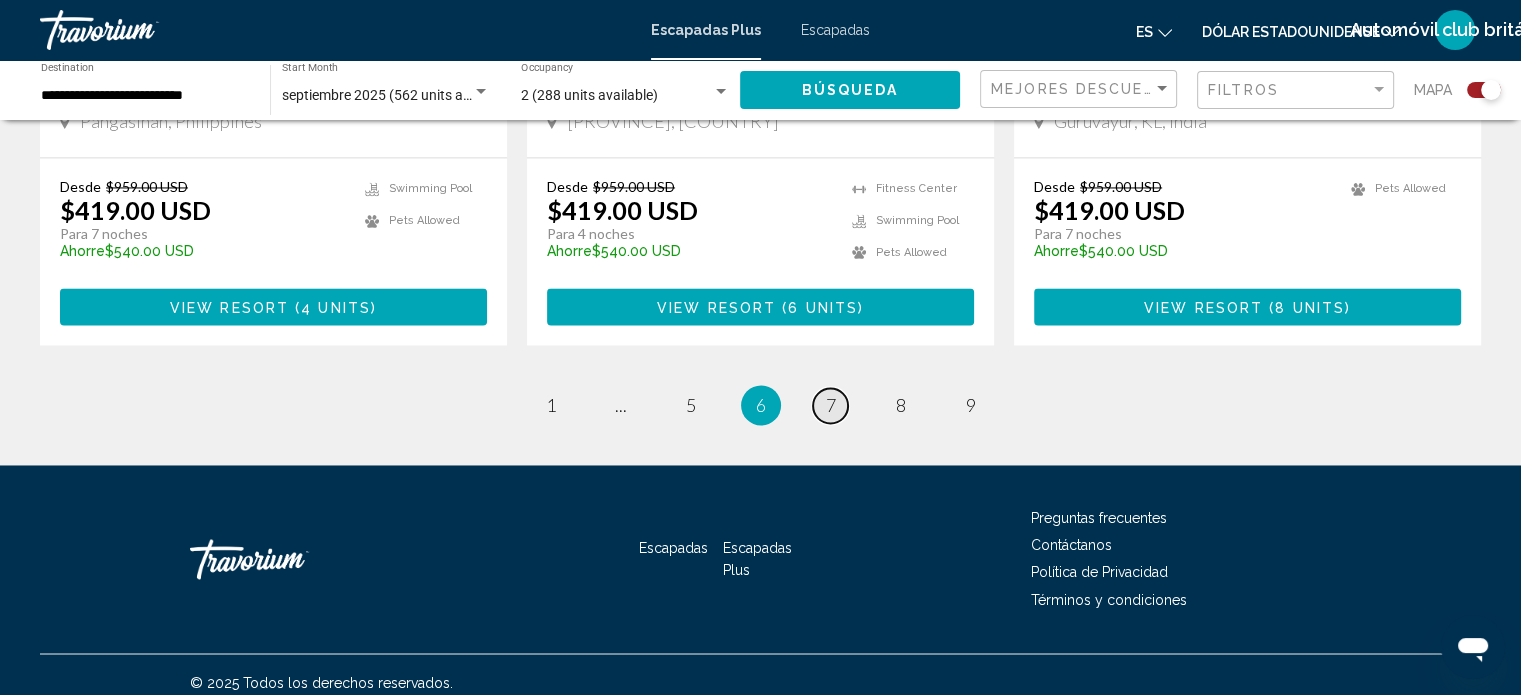 click on "page  7" at bounding box center [830, 405] 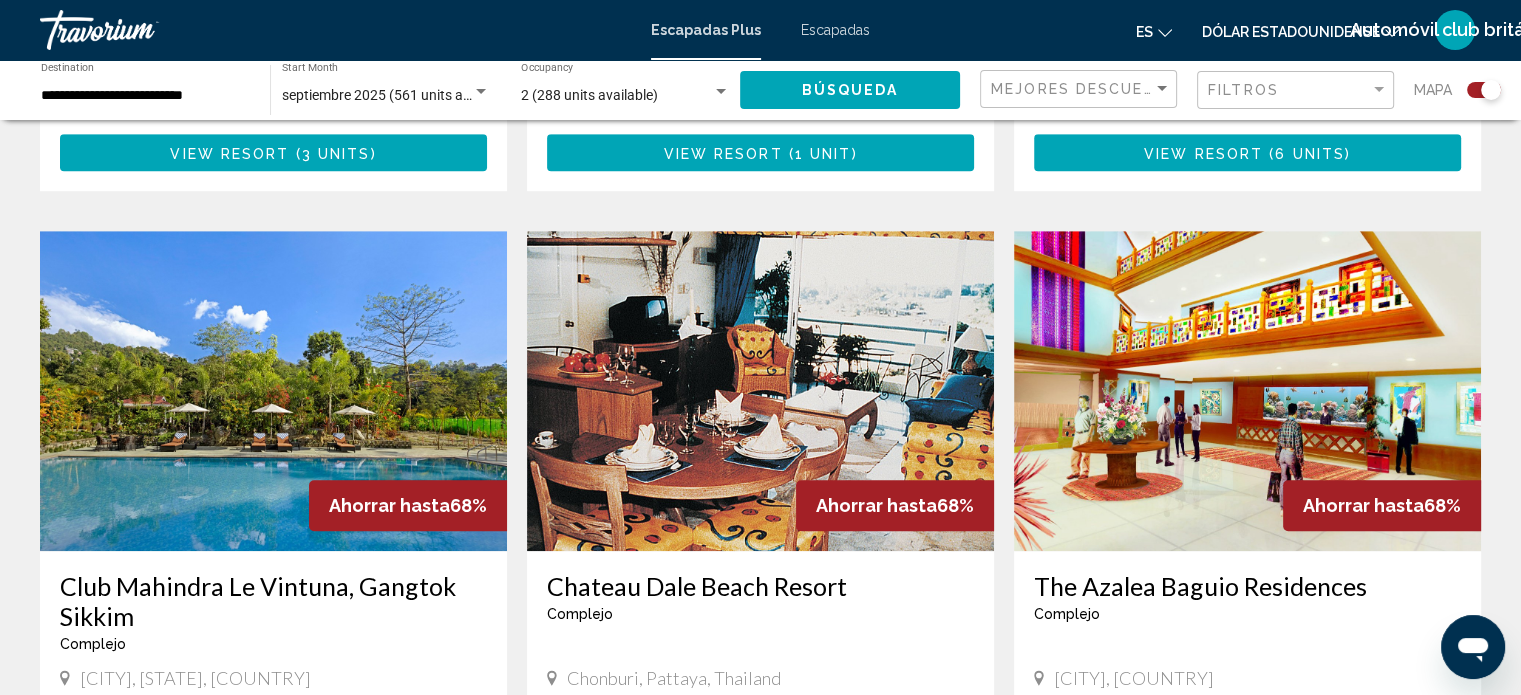 scroll, scrollTop: 1329, scrollLeft: 0, axis: vertical 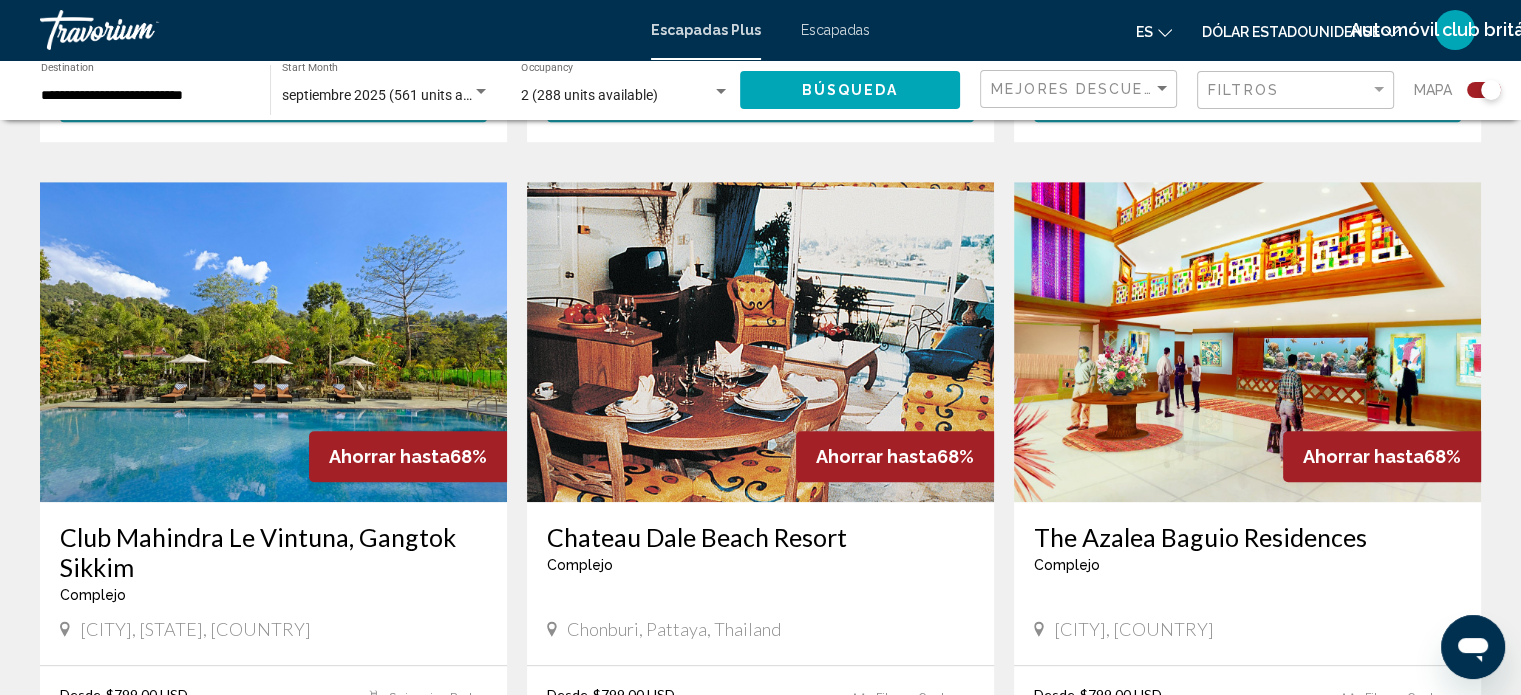 click at bounding box center (760, 342) 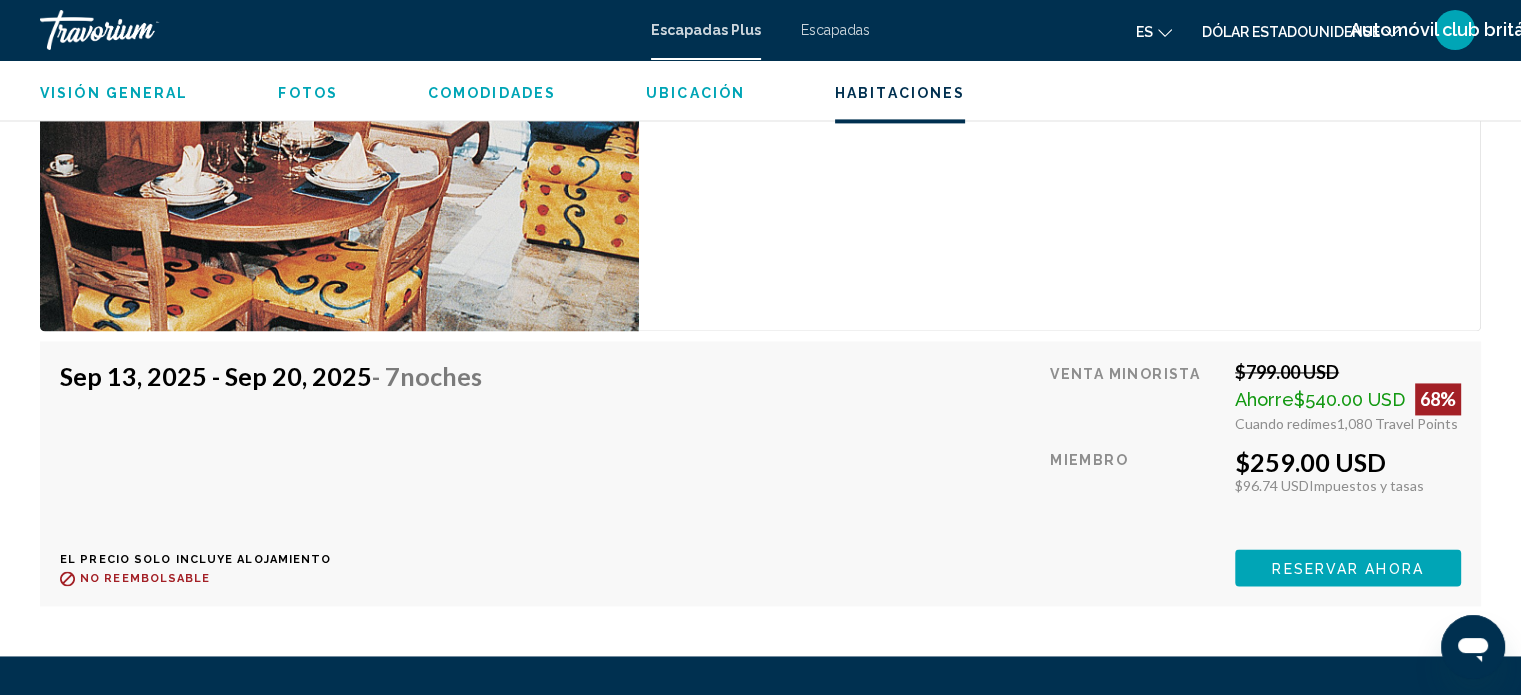 scroll, scrollTop: 2912, scrollLeft: 0, axis: vertical 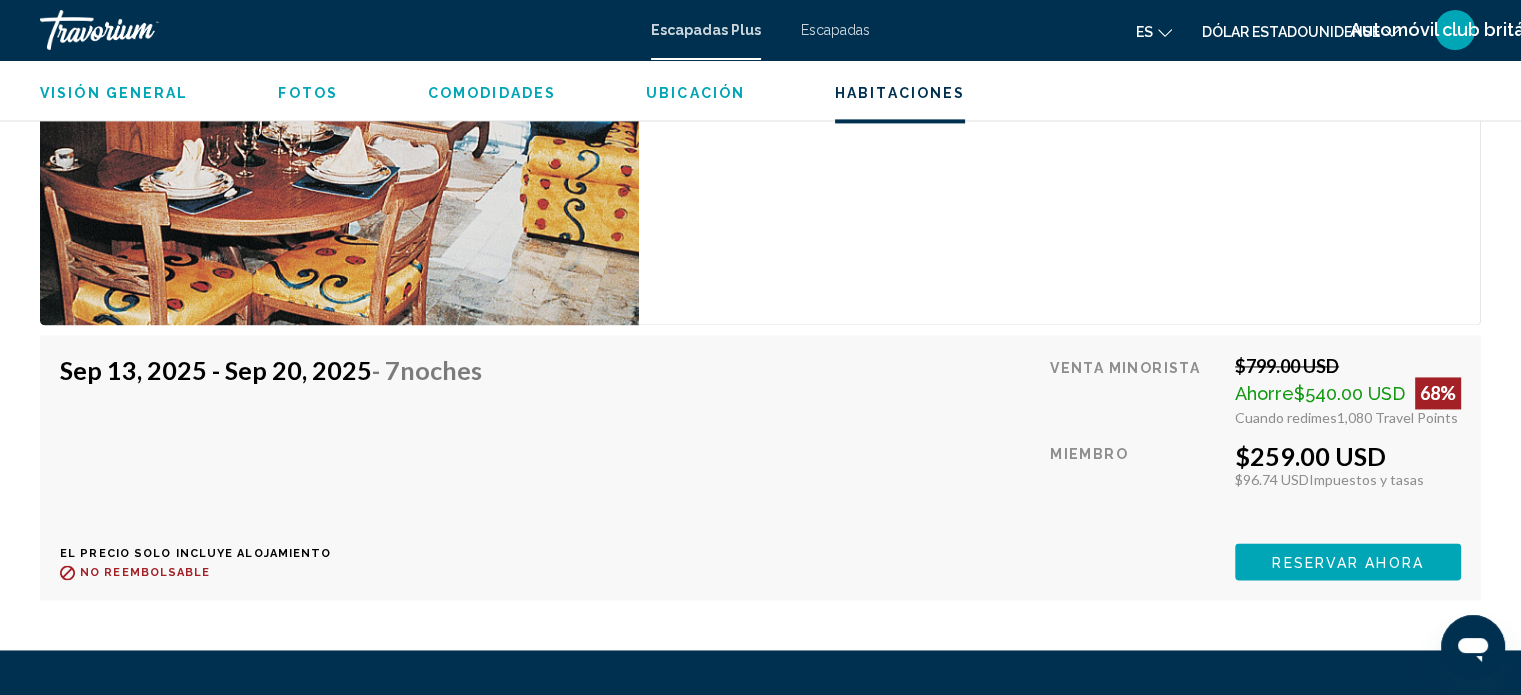 click on "Reservar ahora" at bounding box center (1347, 562) 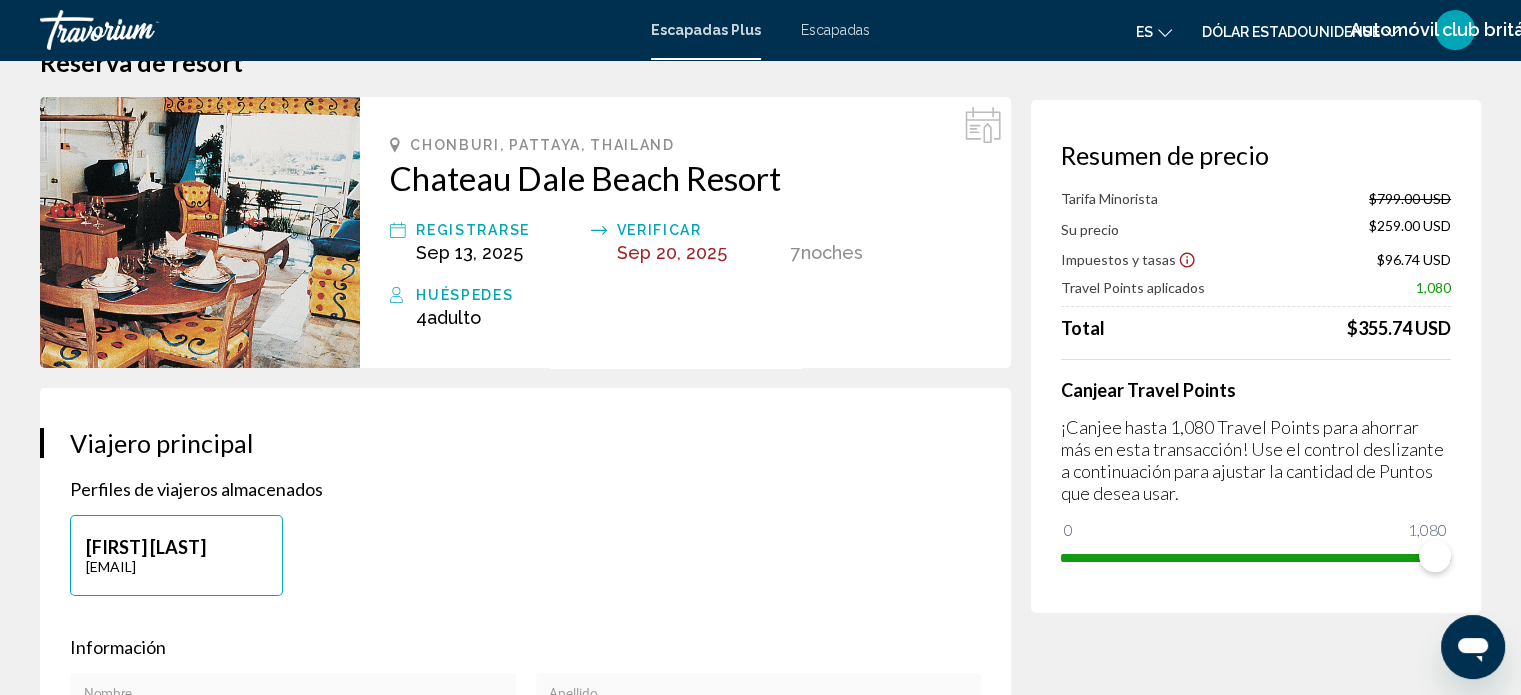 scroll, scrollTop: 200, scrollLeft: 0, axis: vertical 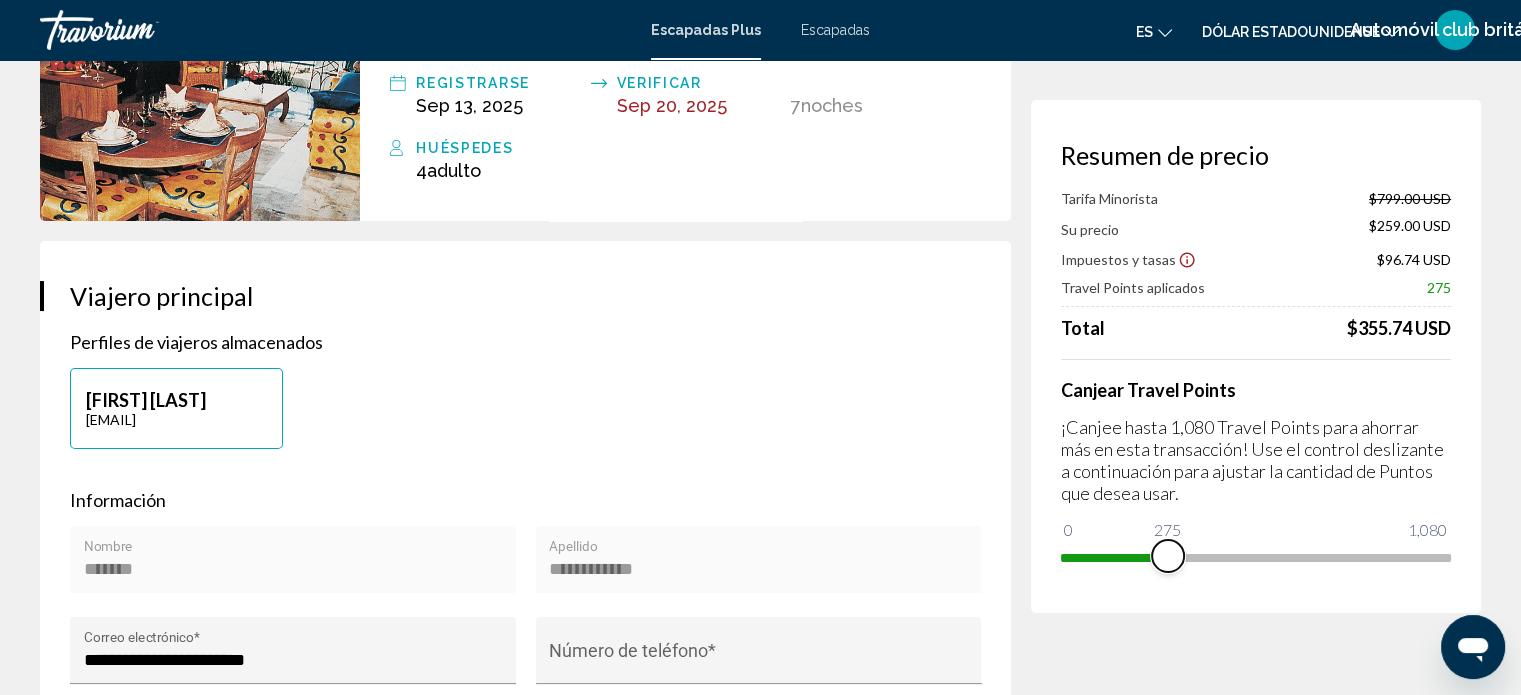 drag, startPoint x: 1434, startPoint y: 548, endPoint x: 1168, endPoint y: 574, distance: 267.26767 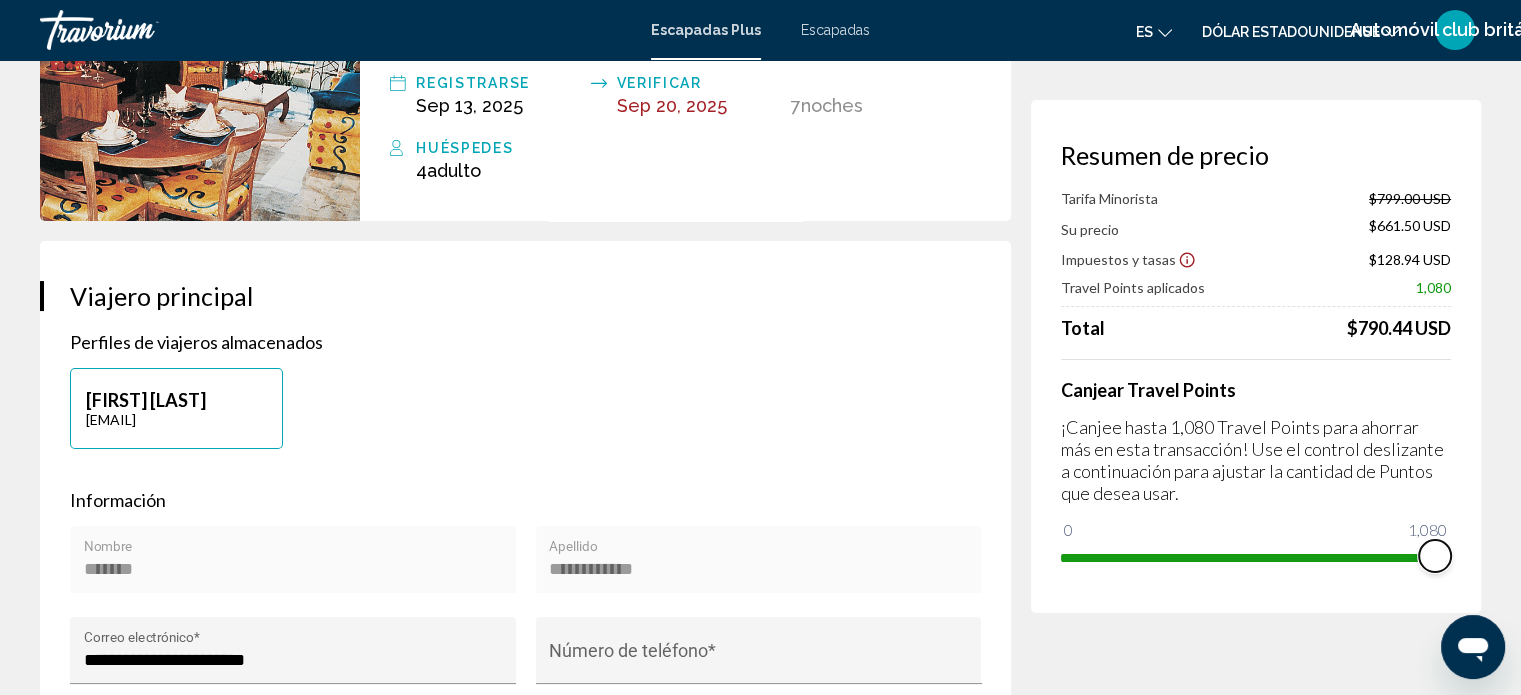drag, startPoint x: 1161, startPoint y: 549, endPoint x: 1460, endPoint y: 594, distance: 302.36734 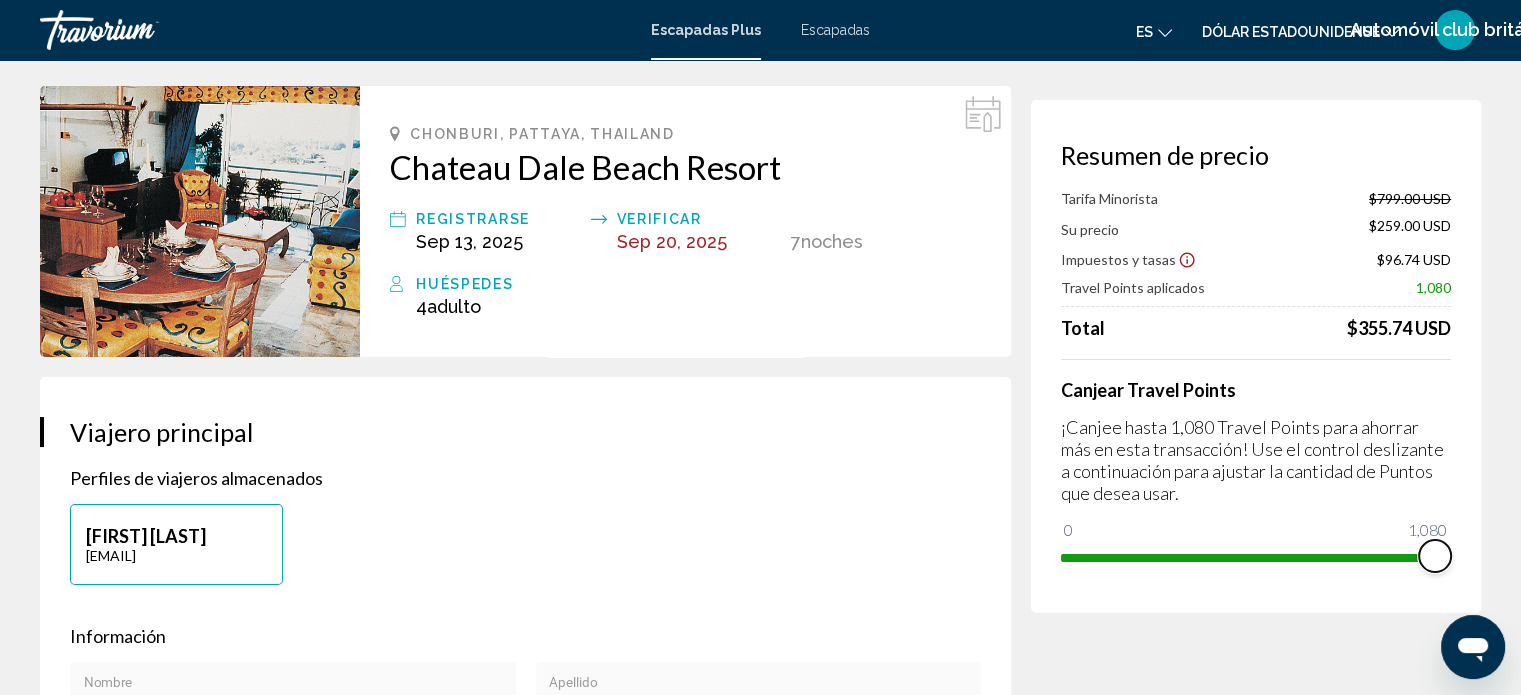scroll, scrollTop: 0, scrollLeft: 0, axis: both 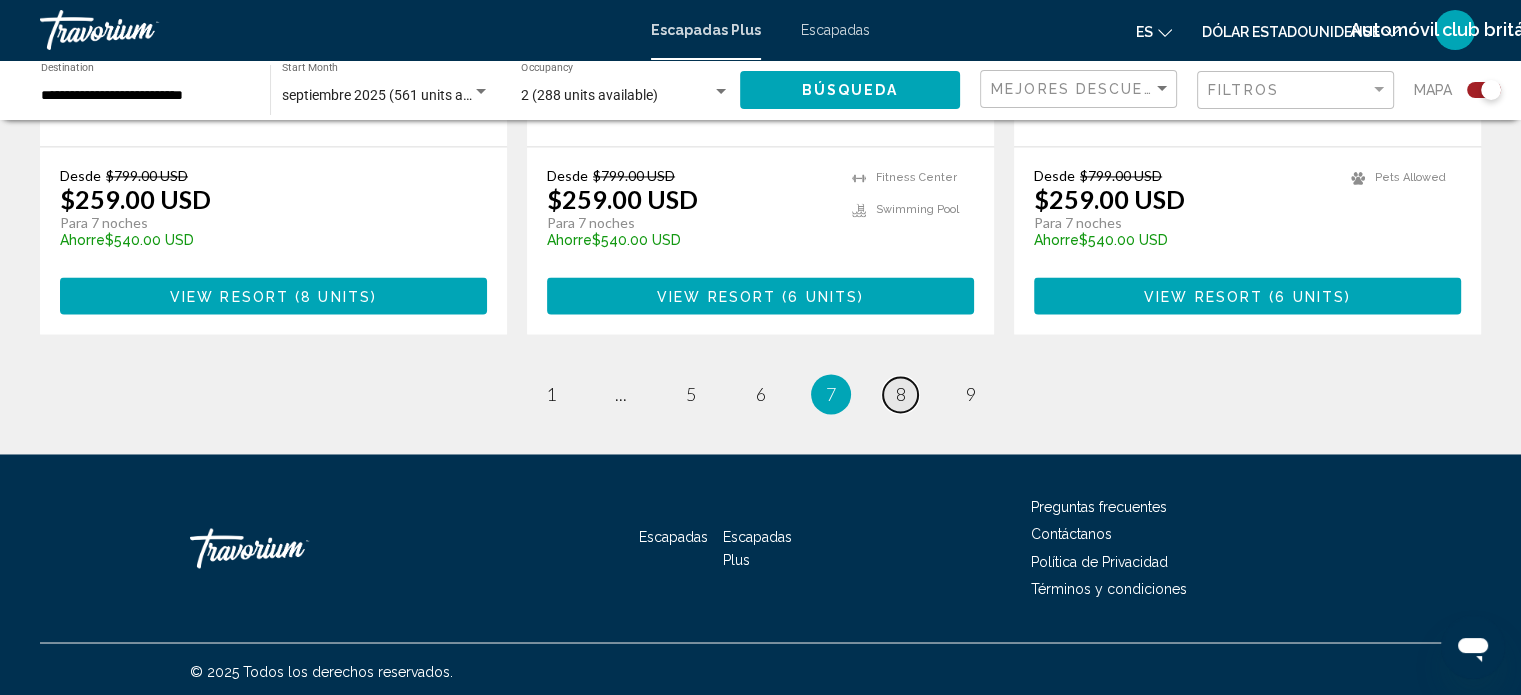 click on "8" at bounding box center (901, 394) 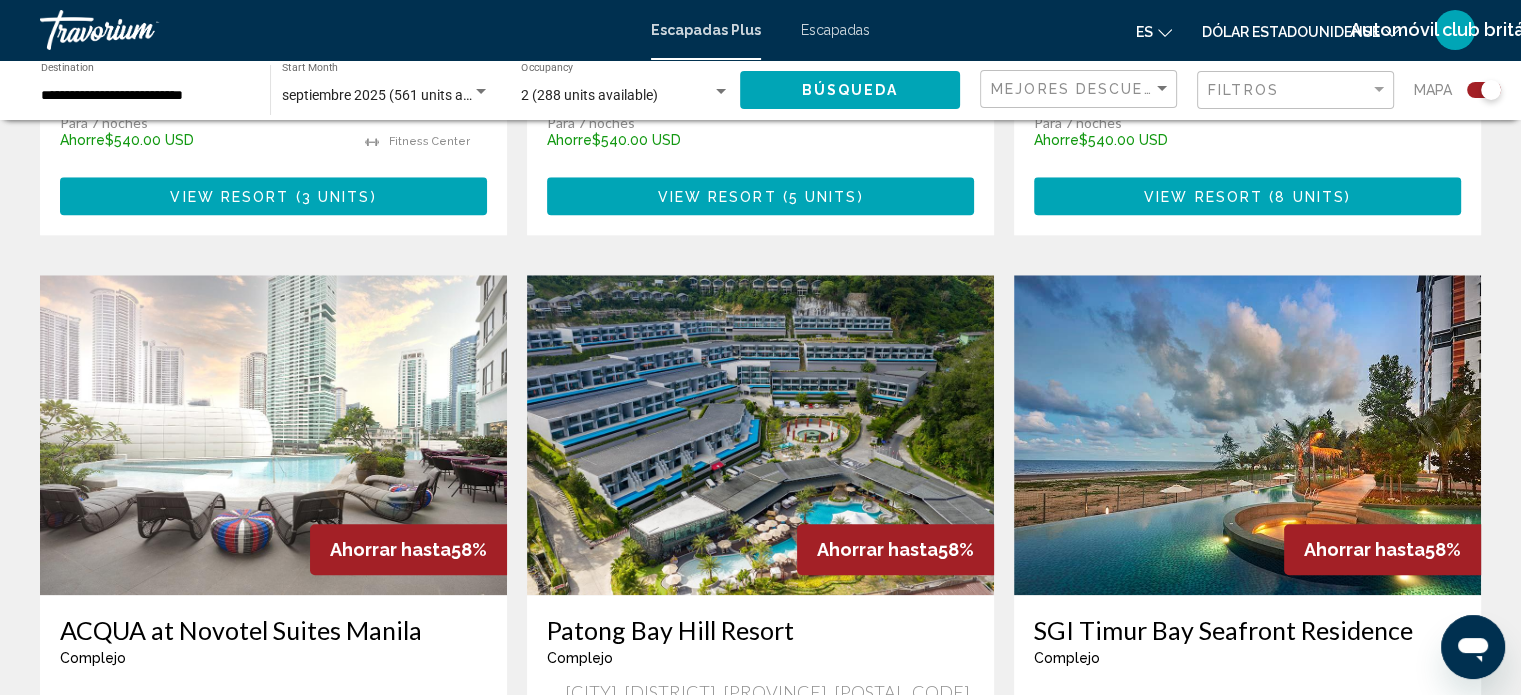 scroll, scrollTop: 2100, scrollLeft: 0, axis: vertical 